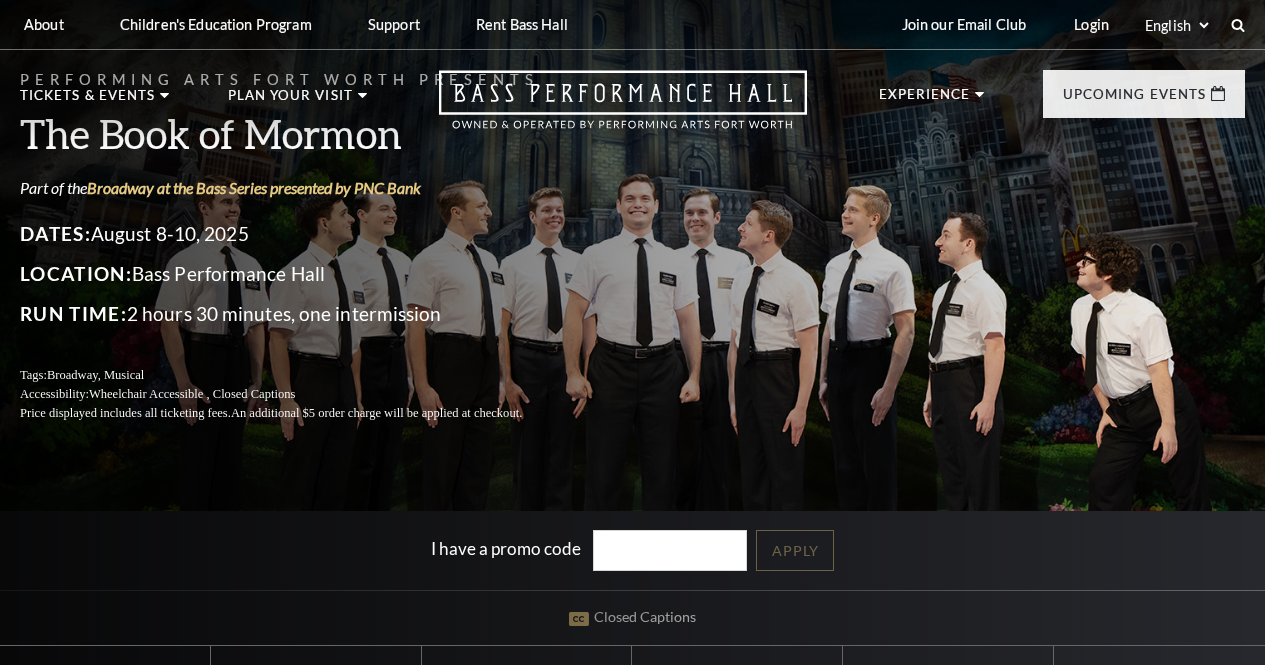 scroll, scrollTop: 0, scrollLeft: 0, axis: both 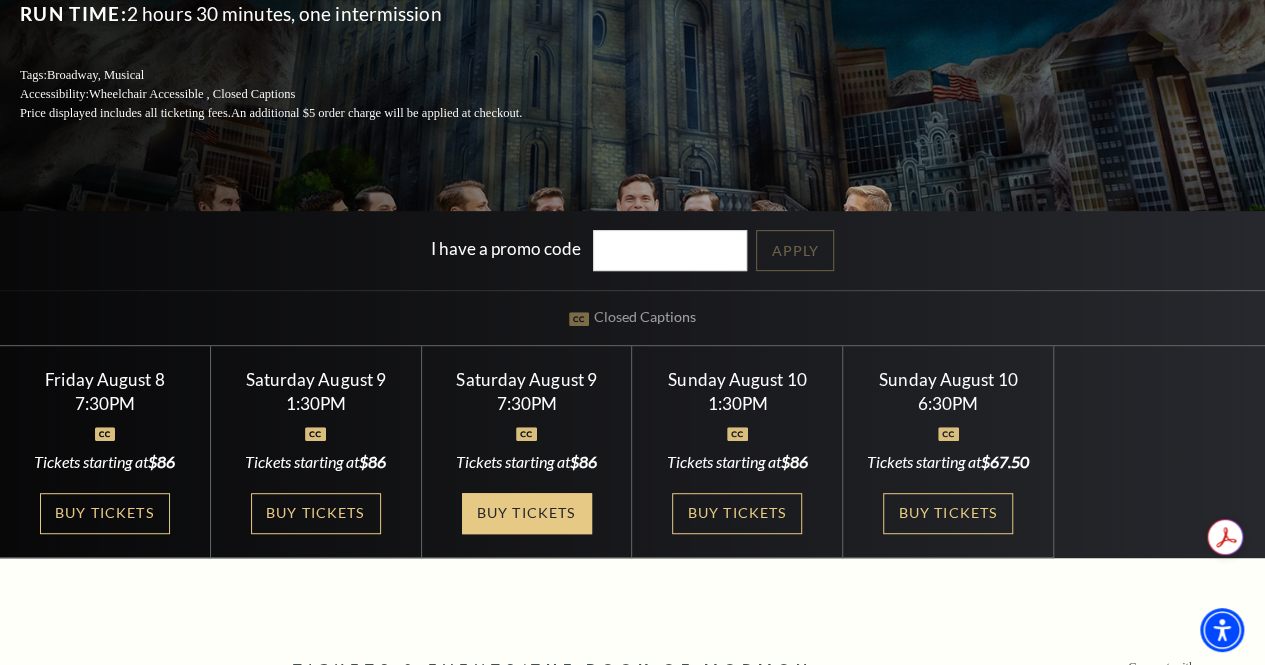click on "Buy Tickets" at bounding box center (527, 513) 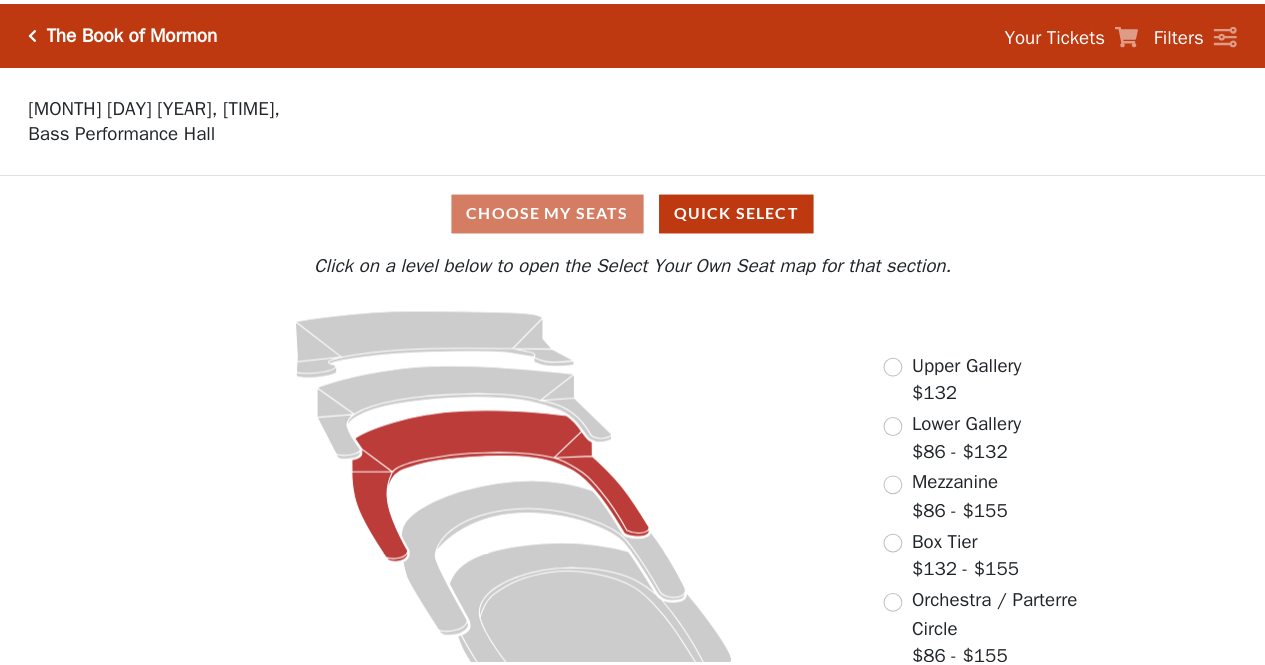 scroll, scrollTop: 0, scrollLeft: 0, axis: both 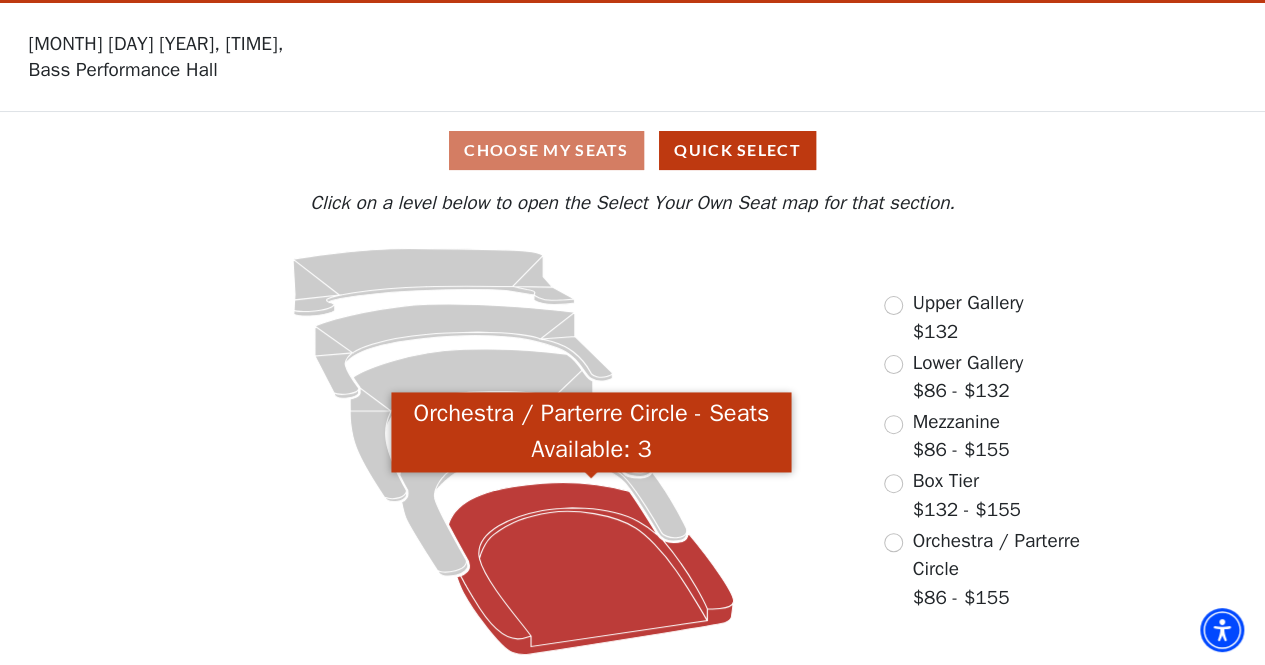 click 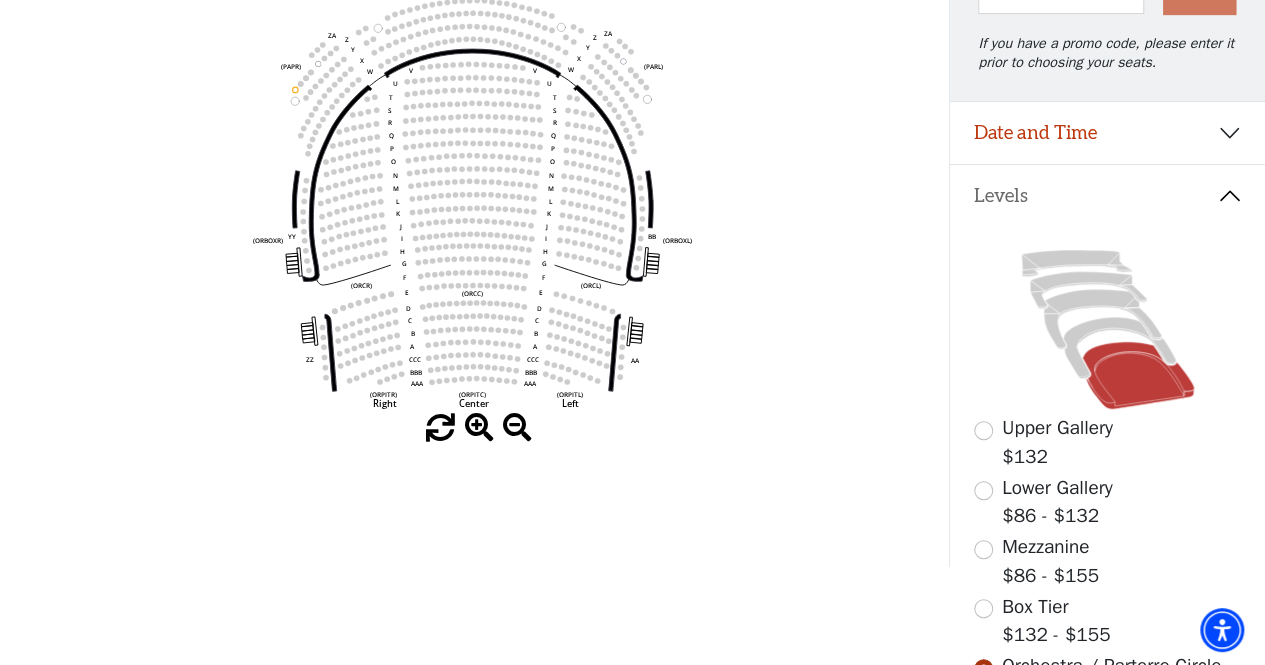 scroll, scrollTop: 272, scrollLeft: 0, axis: vertical 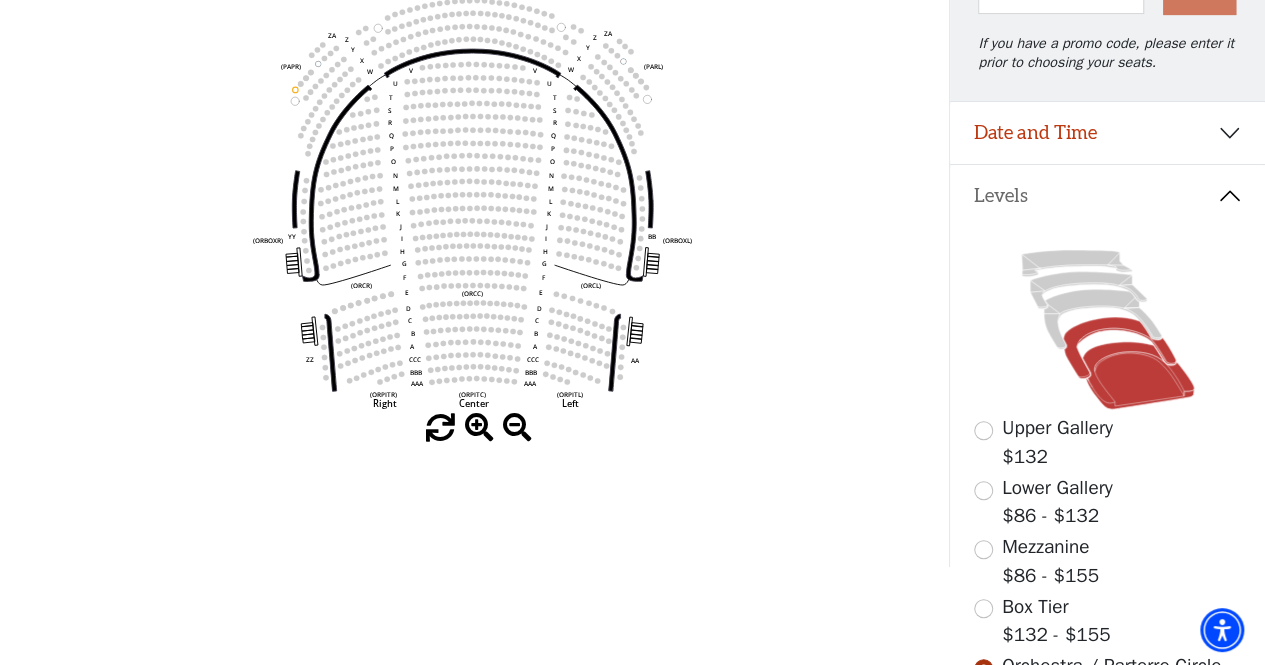 click 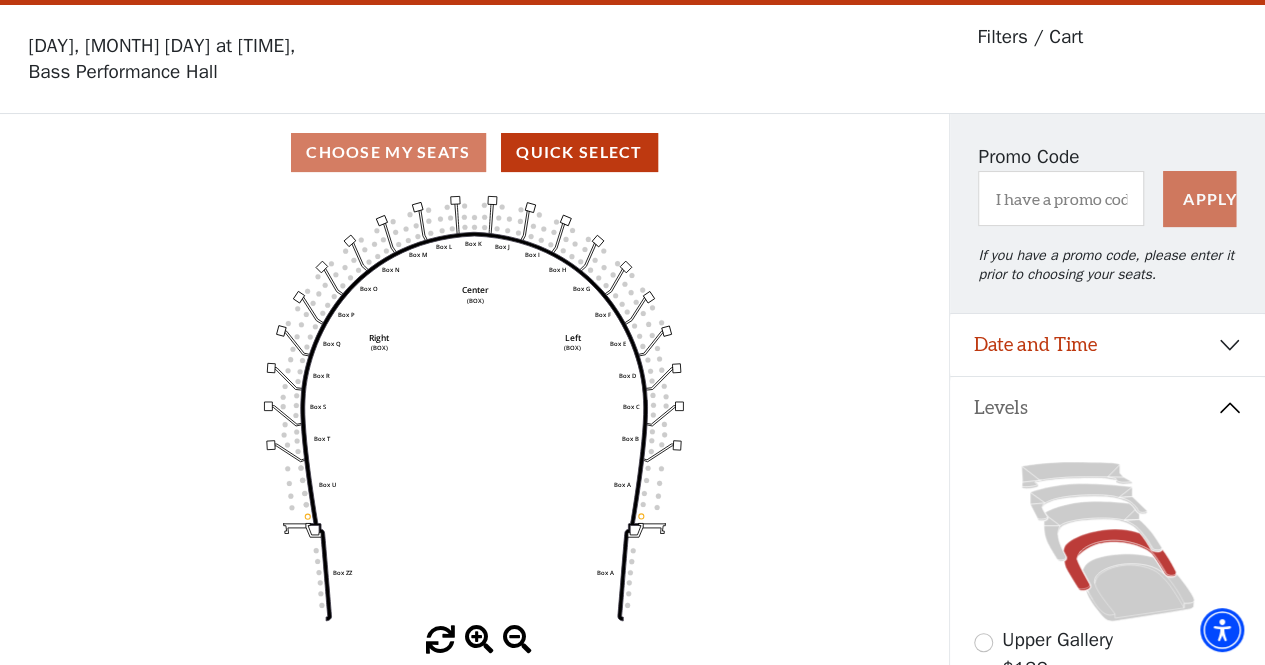 scroll, scrollTop: 92, scrollLeft: 0, axis: vertical 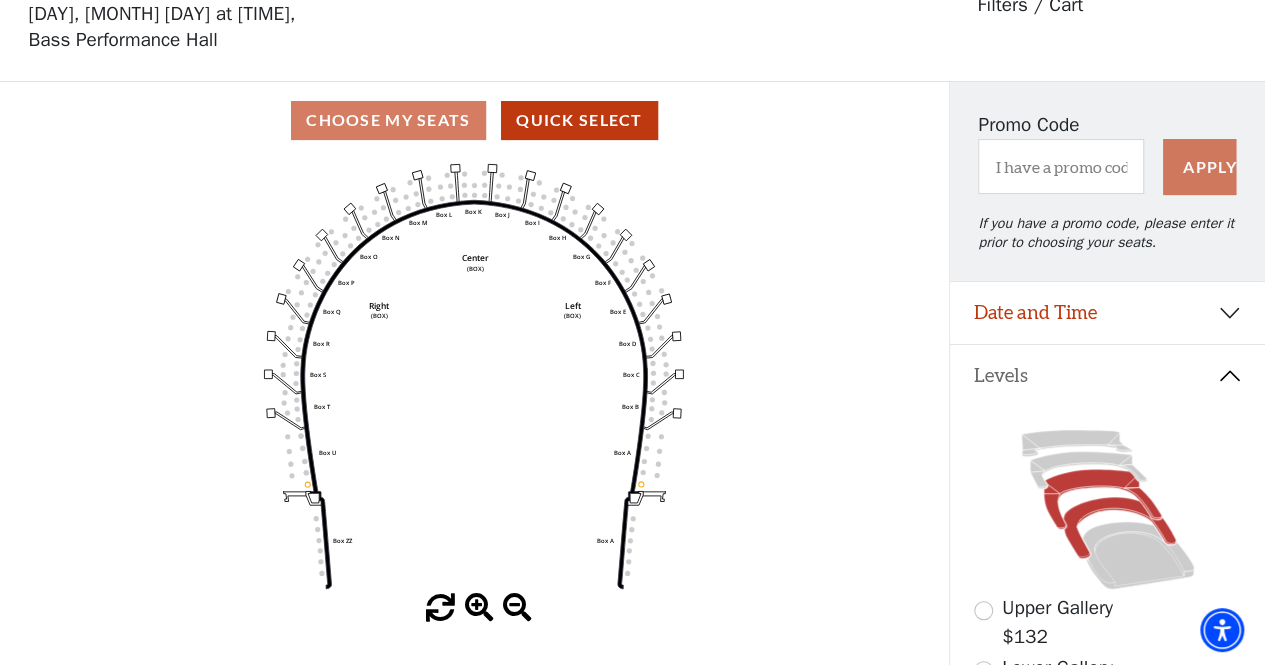 click 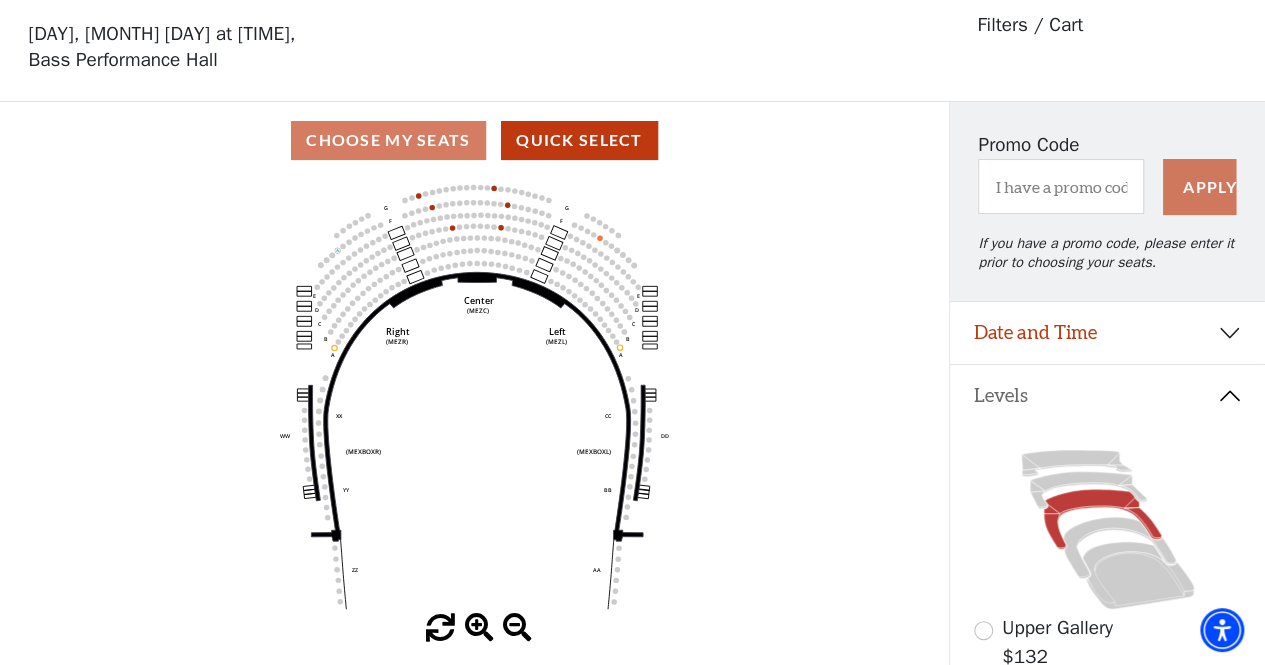 scroll, scrollTop: 92, scrollLeft: 0, axis: vertical 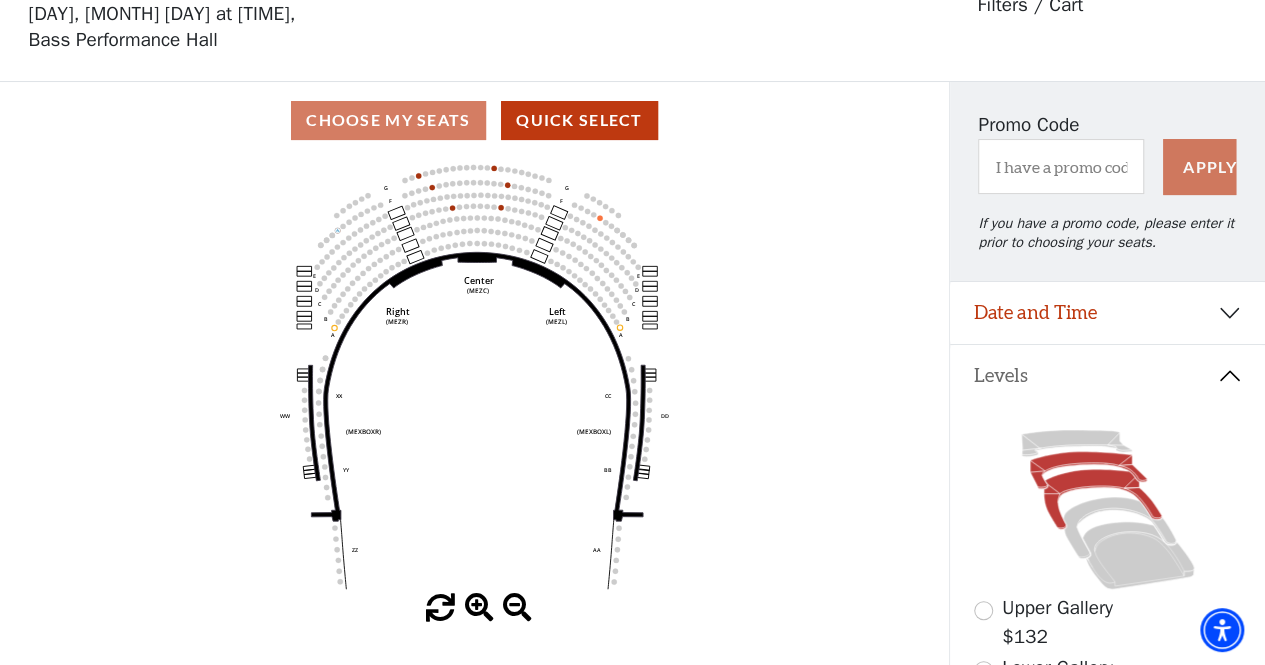 click 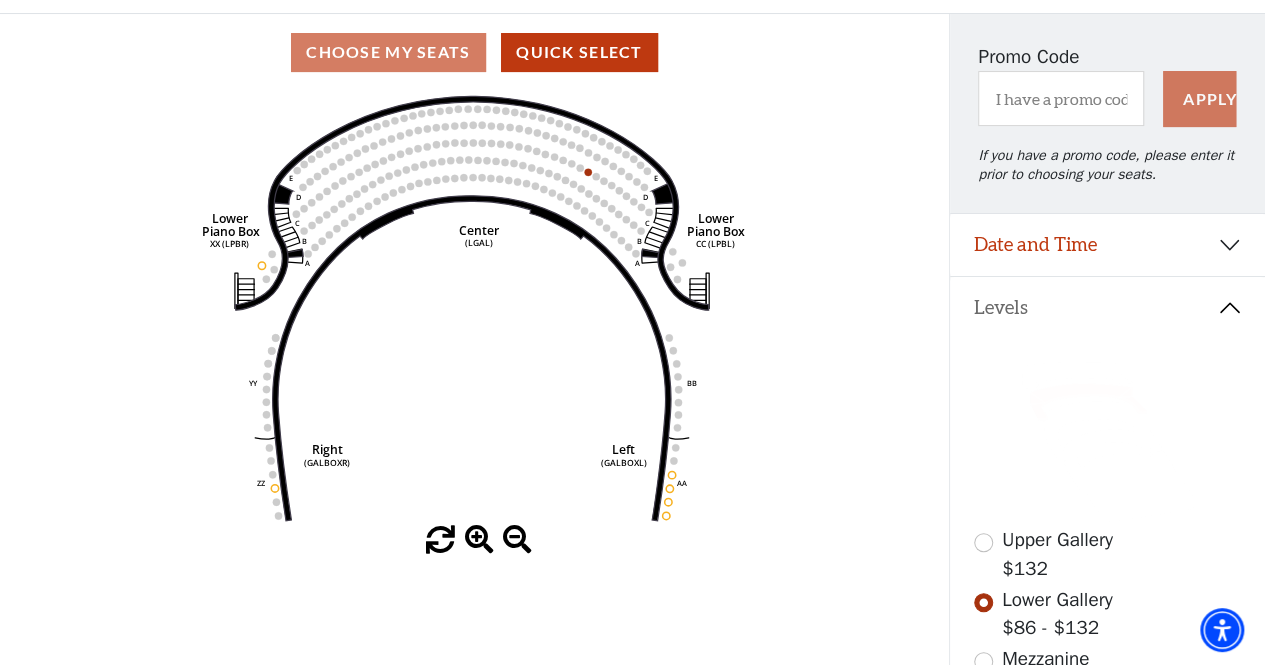 scroll, scrollTop: 192, scrollLeft: 0, axis: vertical 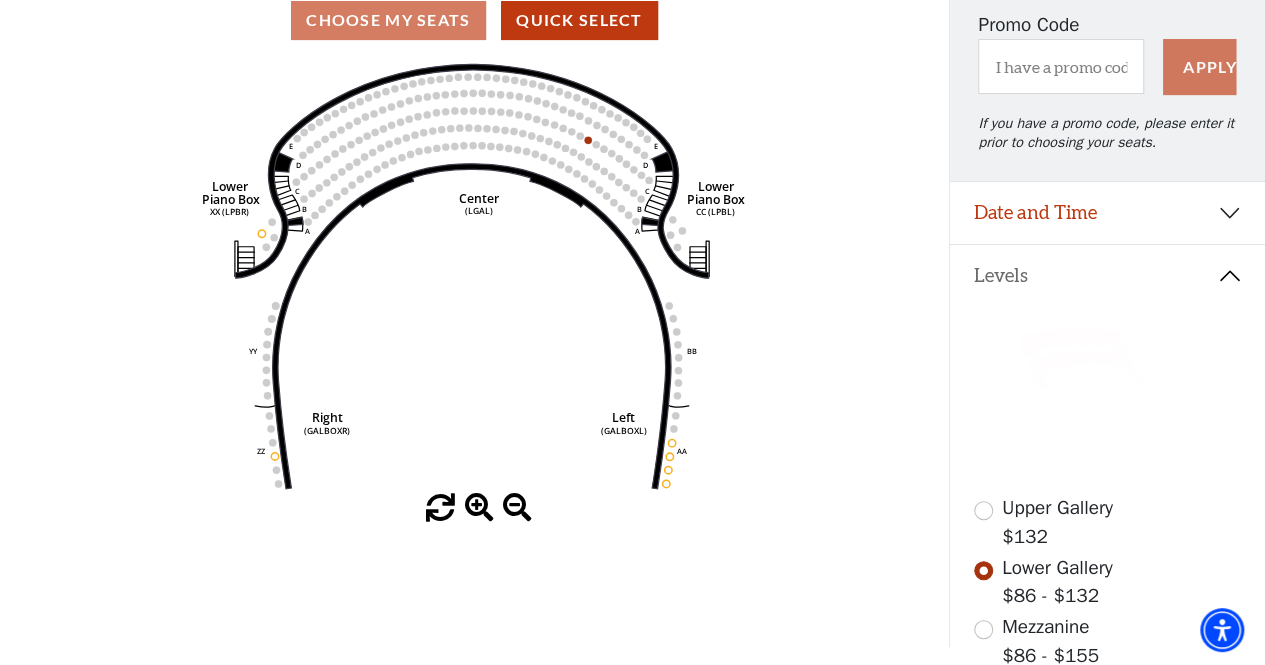 click 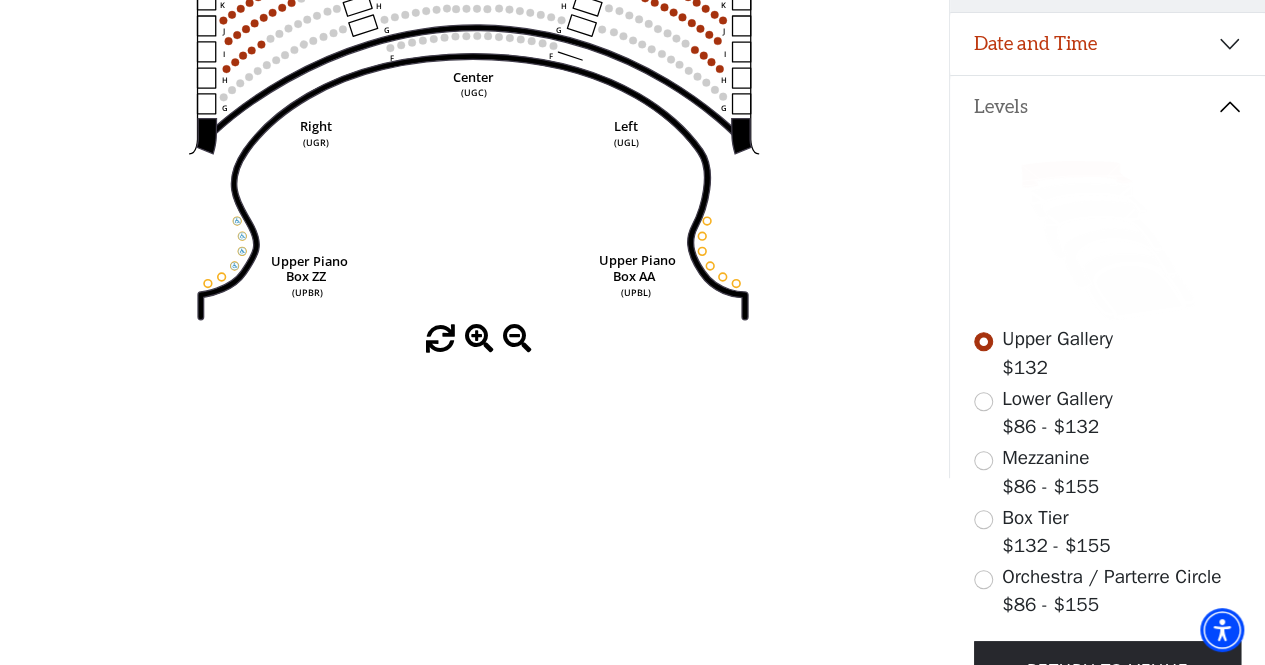 scroll, scrollTop: 392, scrollLeft: 0, axis: vertical 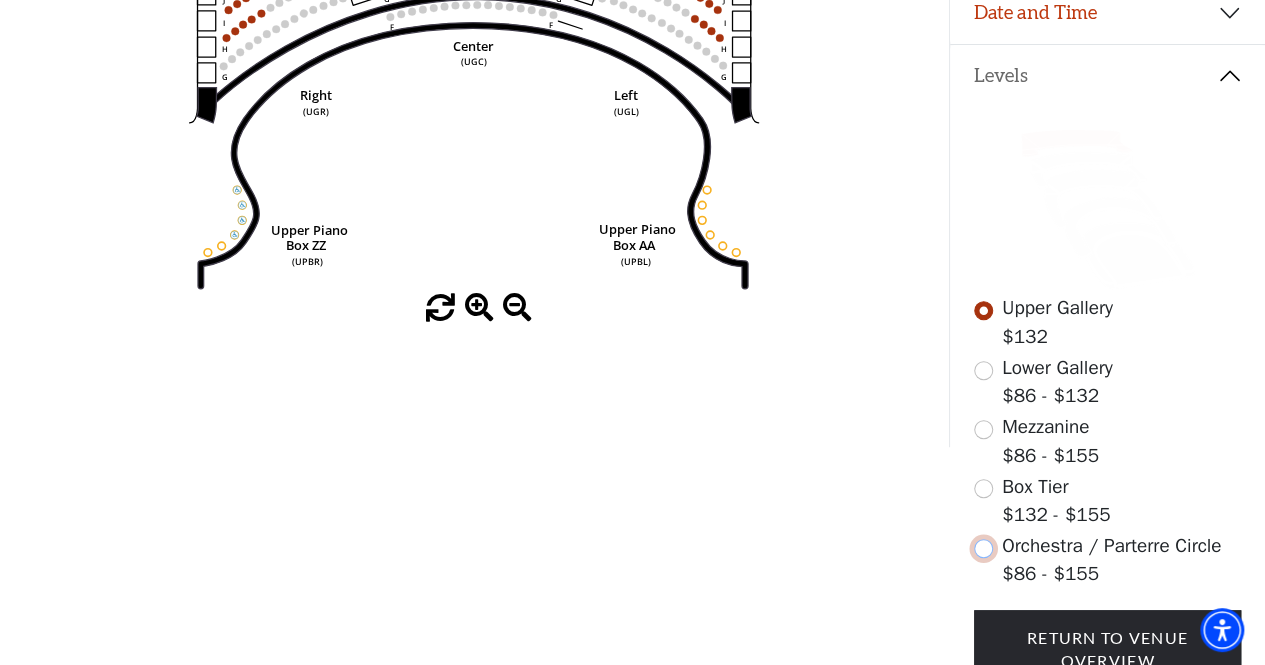 click at bounding box center (983, 548) 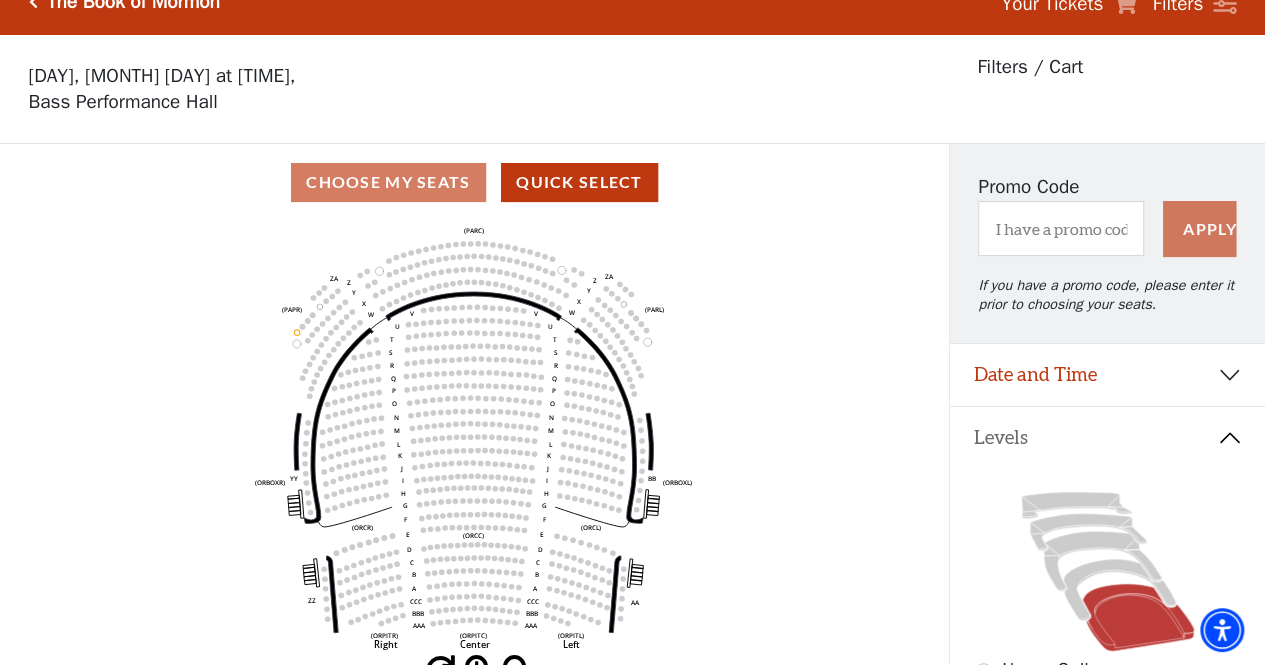 scroll, scrollTop: 0, scrollLeft: 0, axis: both 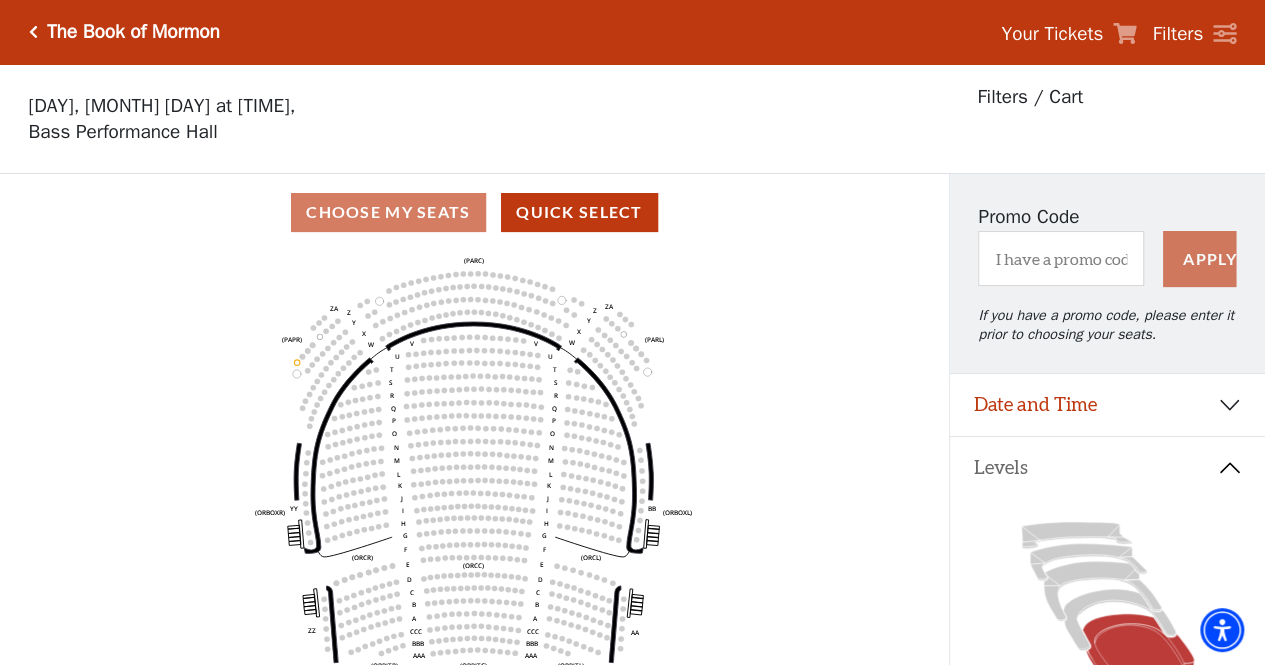 drag, startPoint x: 350, startPoint y: 214, endPoint x: 369, endPoint y: 213, distance: 19.026299 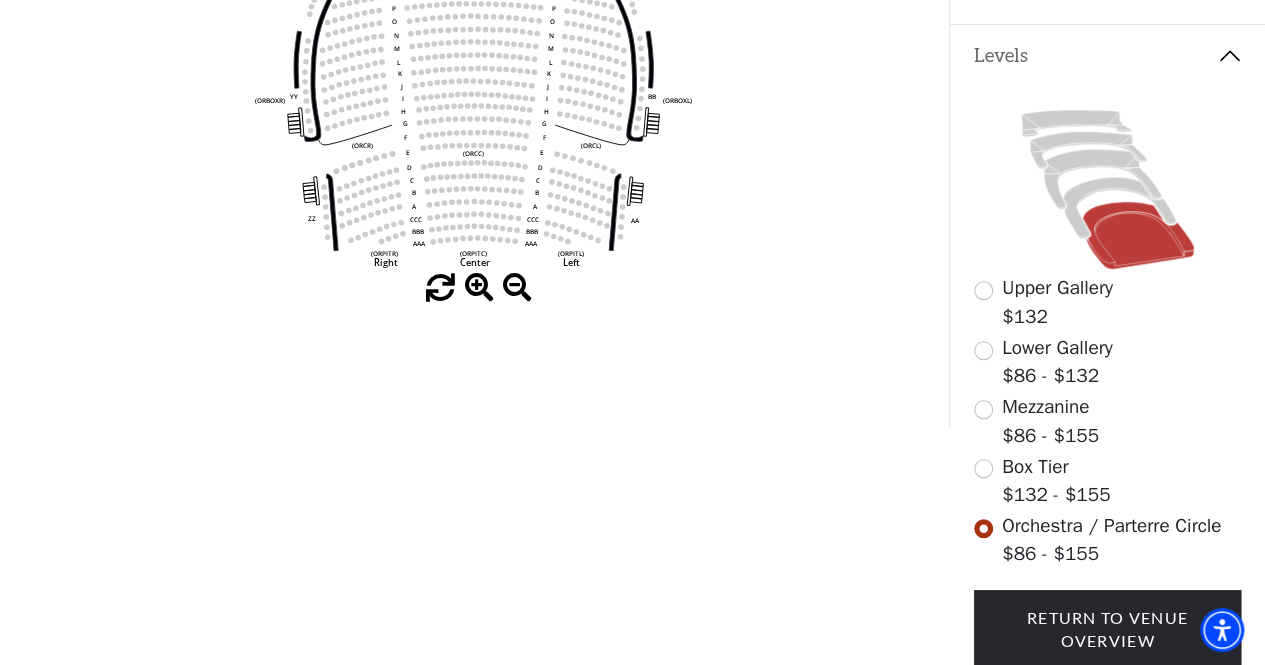 scroll, scrollTop: 100, scrollLeft: 0, axis: vertical 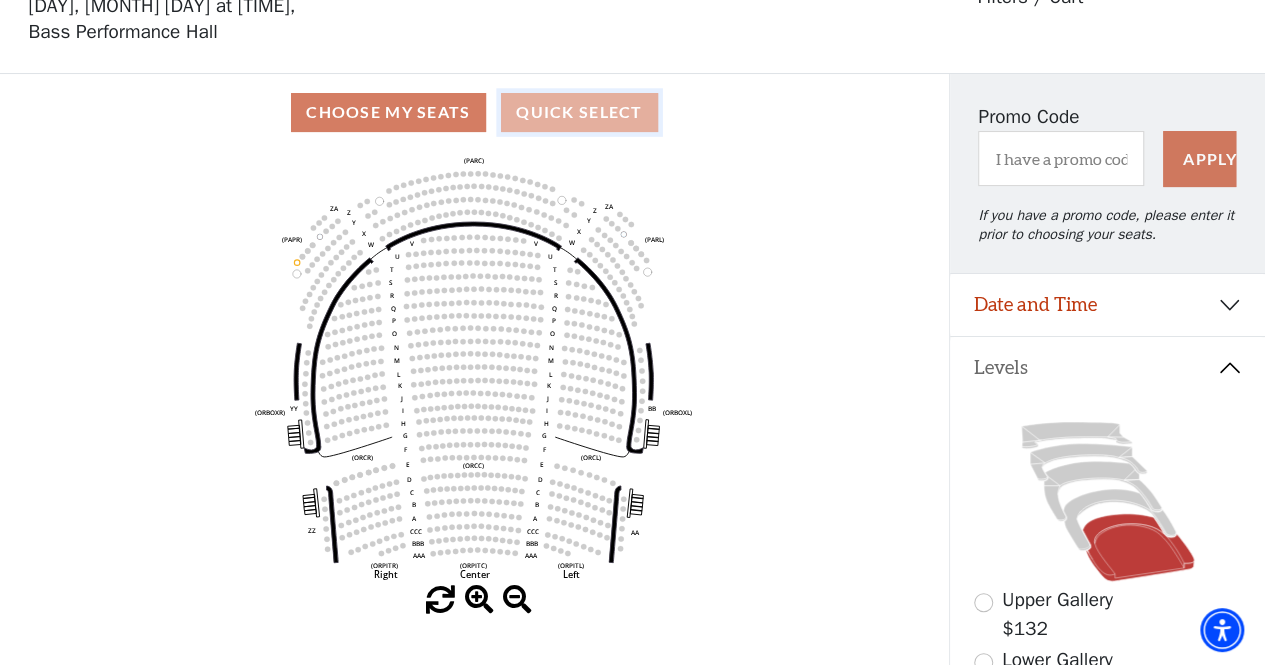 click on "Quick Select" at bounding box center [579, 112] 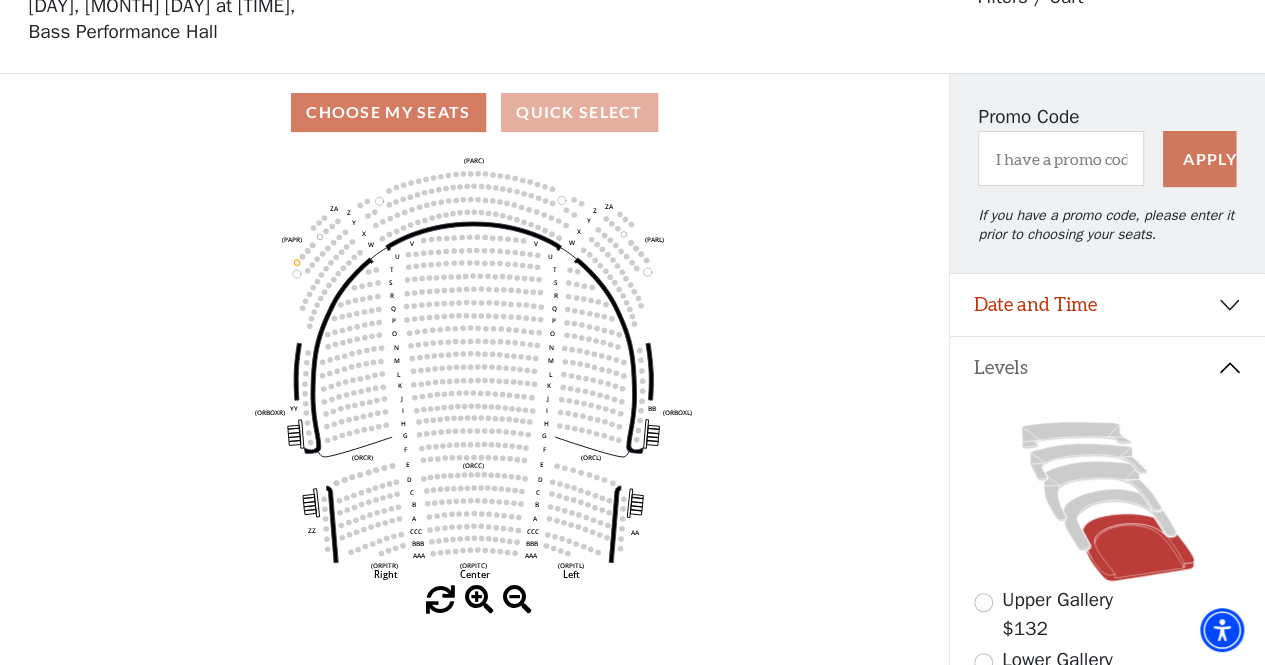 scroll, scrollTop: 0, scrollLeft: 0, axis: both 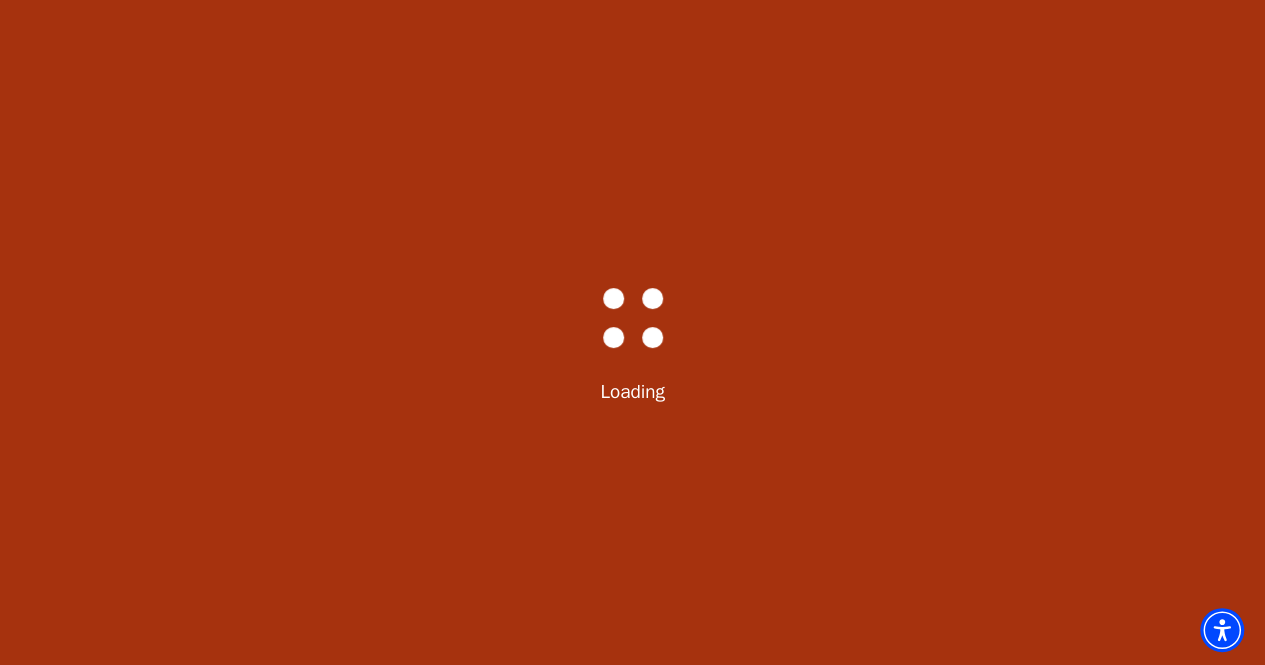 select on "6287" 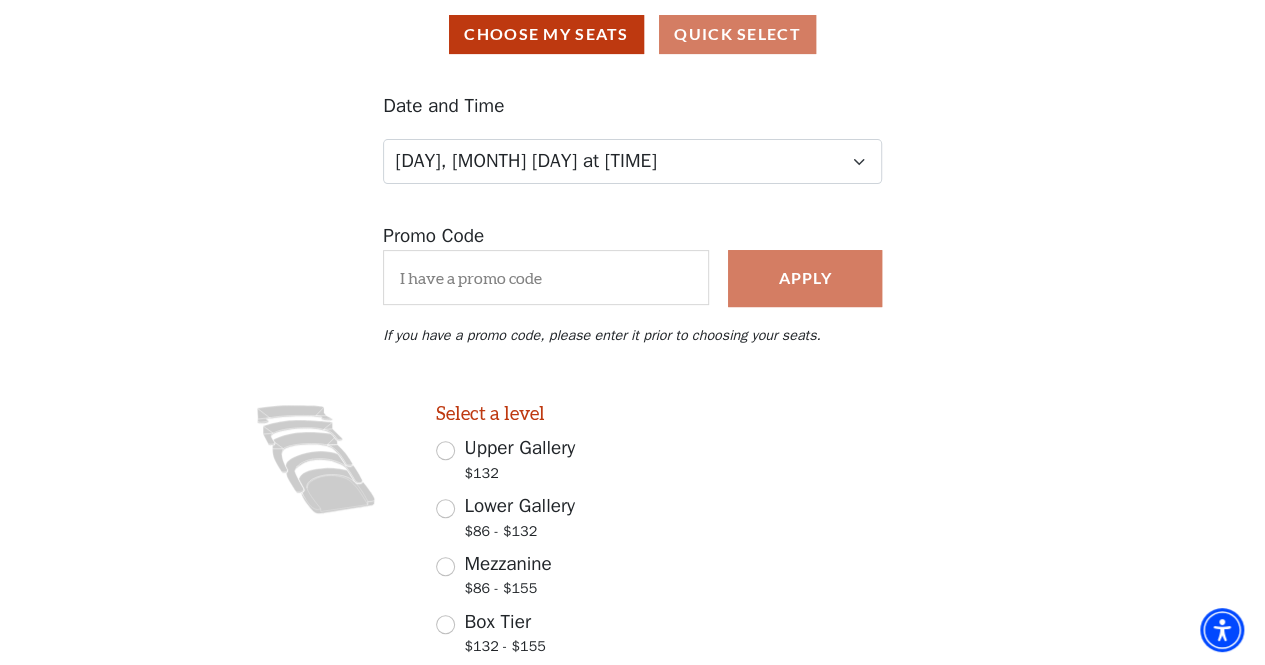 scroll, scrollTop: 300, scrollLeft: 0, axis: vertical 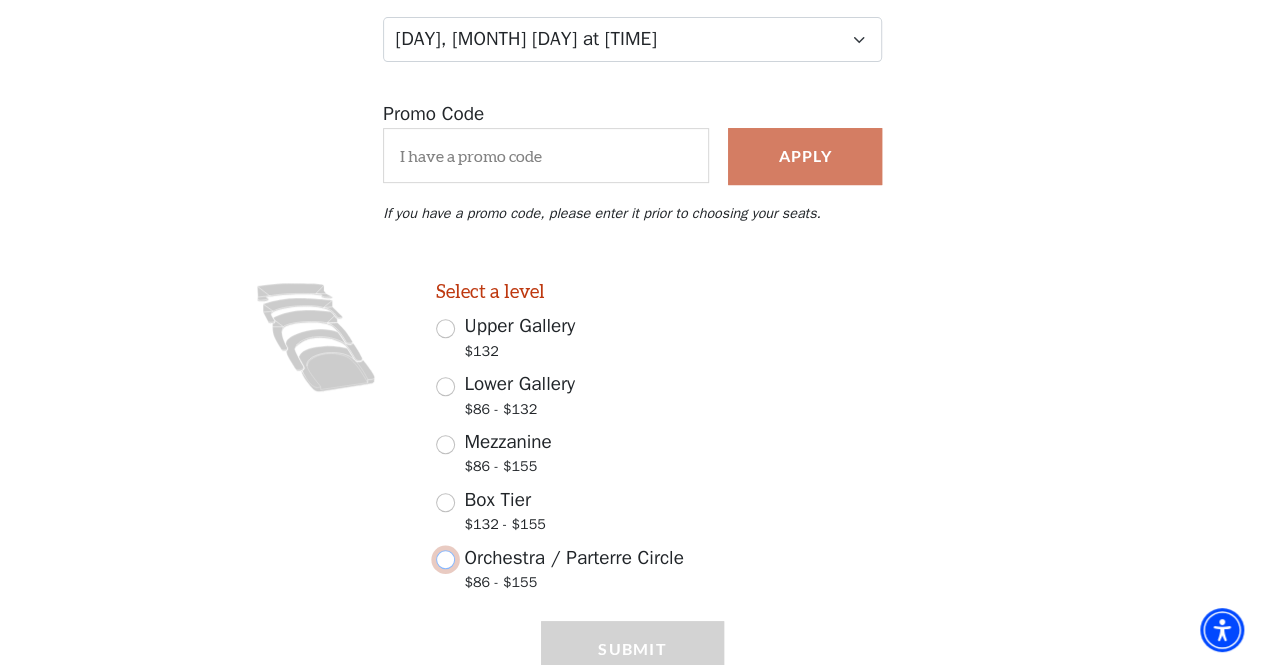 click on "Orchestra / Parterre Circle     $86 - $155" at bounding box center [445, 559] 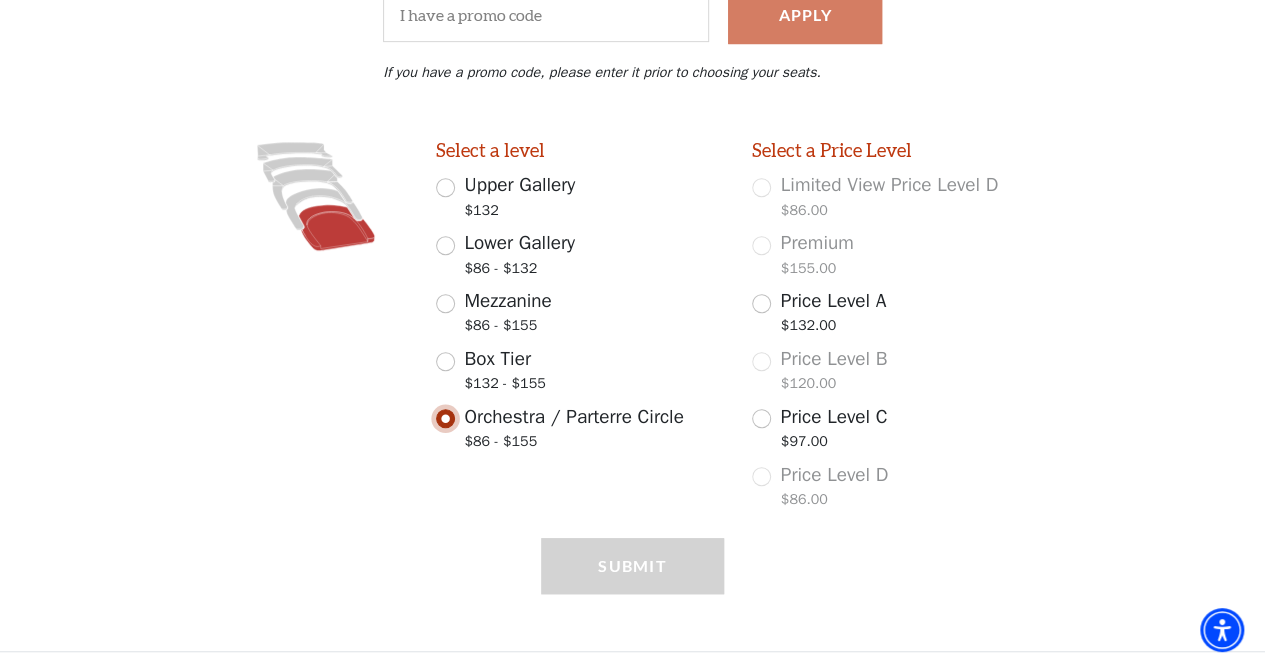 scroll, scrollTop: 442, scrollLeft: 0, axis: vertical 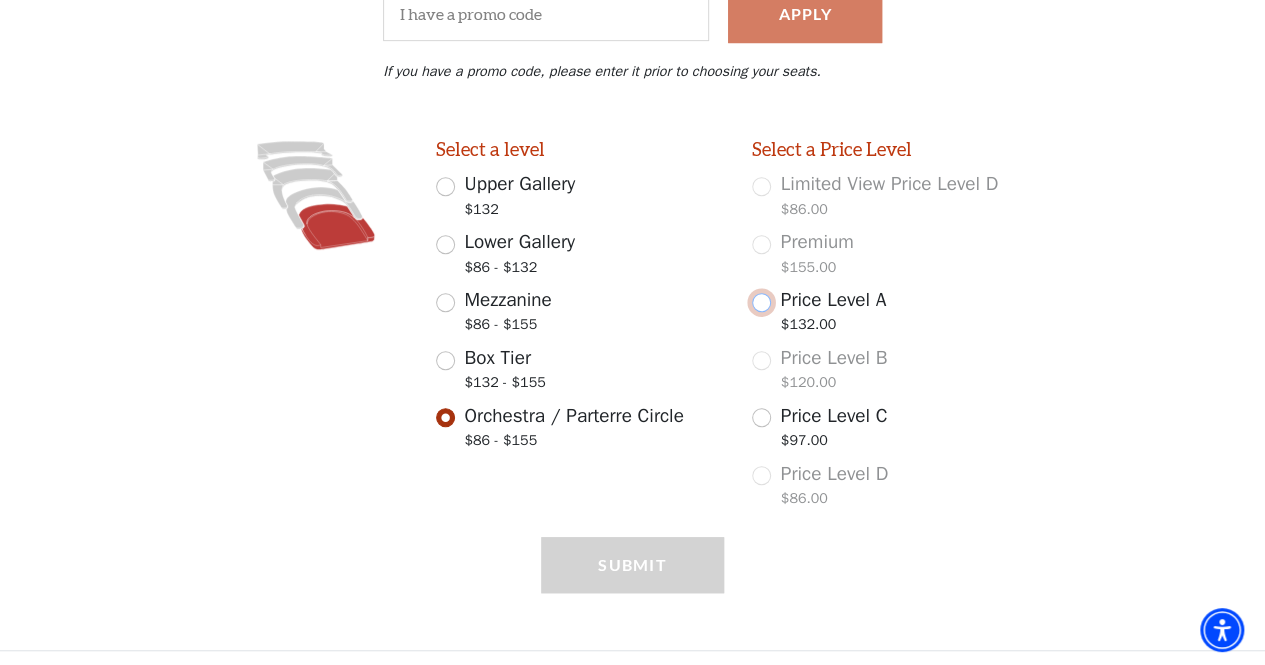 click on "Price Level A $132.00" at bounding box center [761, 302] 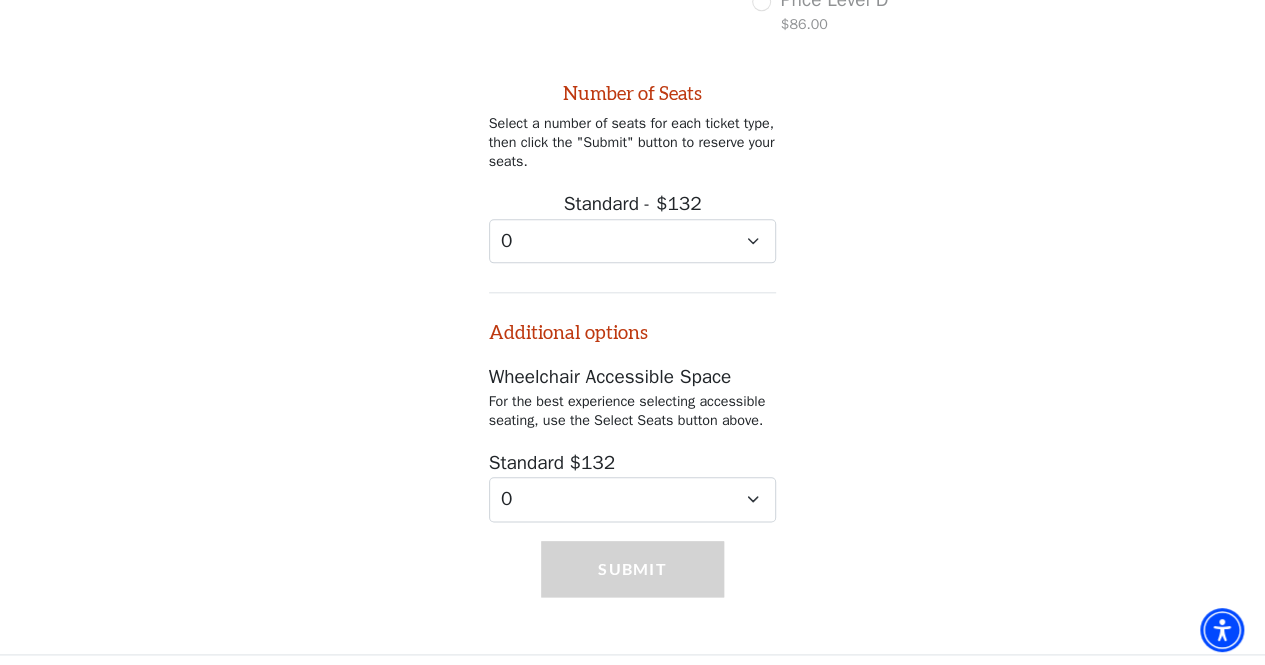 scroll, scrollTop: 916, scrollLeft: 0, axis: vertical 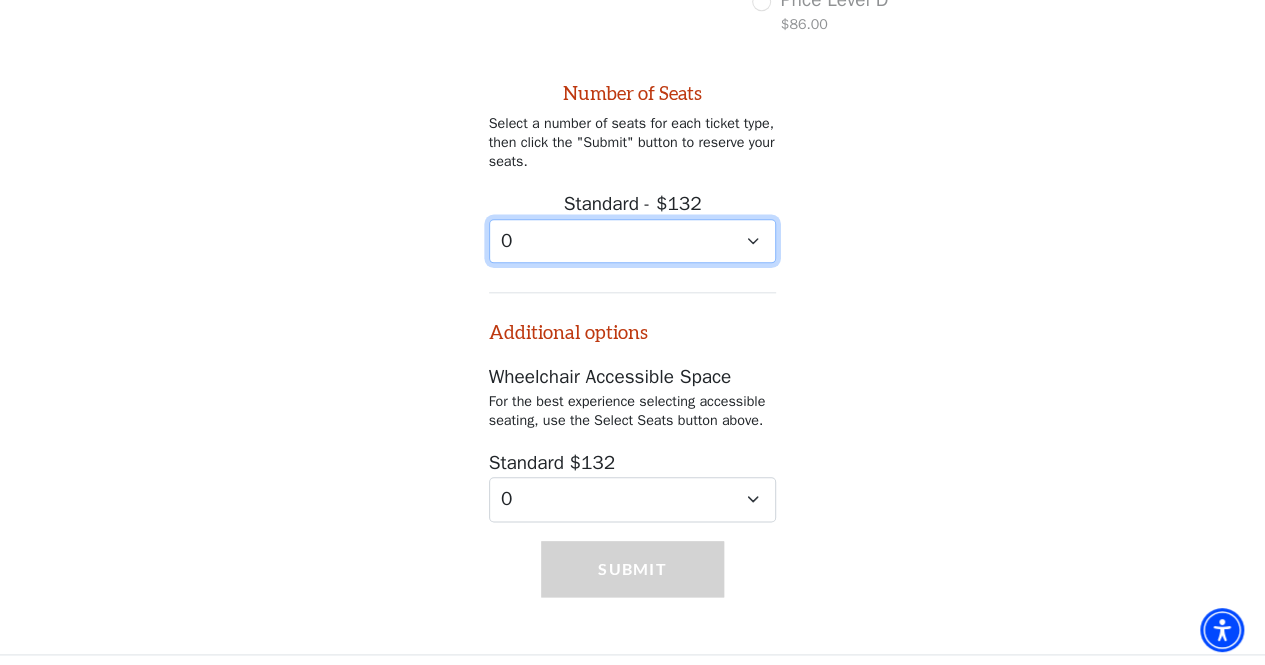 click on "0 1 2 3 4 5 6 7 8 9" at bounding box center [633, 241] 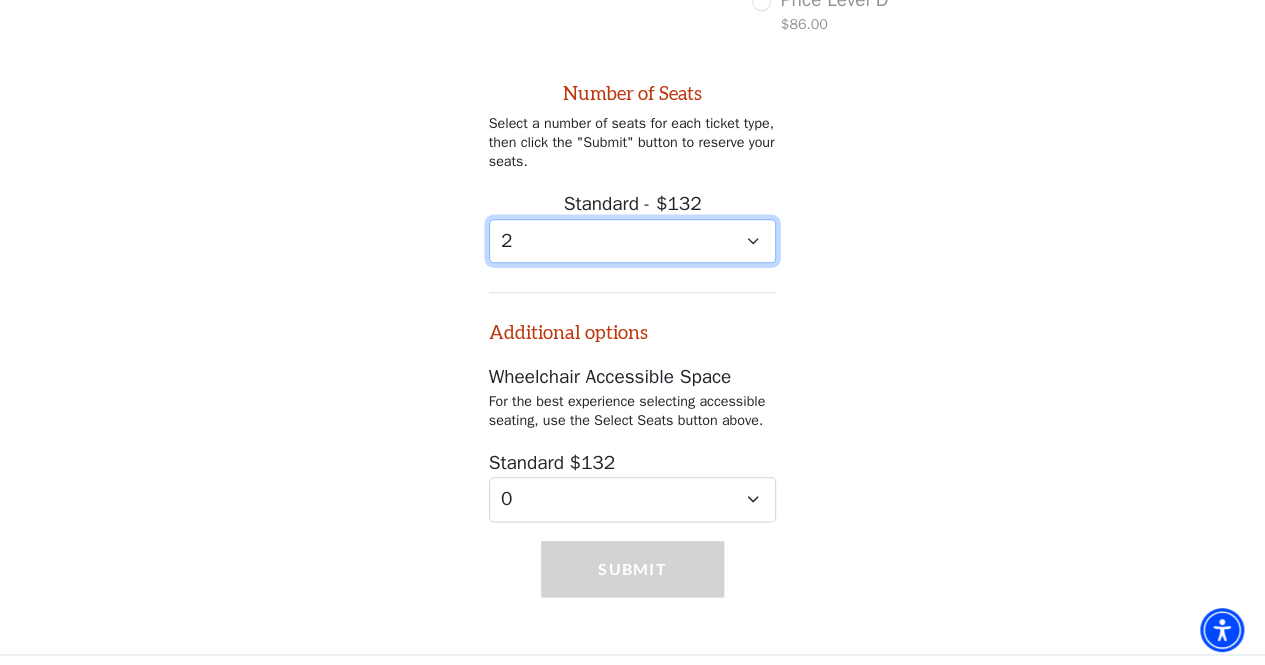click on "0 1 2 3 4 5 6 7 8 9" at bounding box center (633, 241) 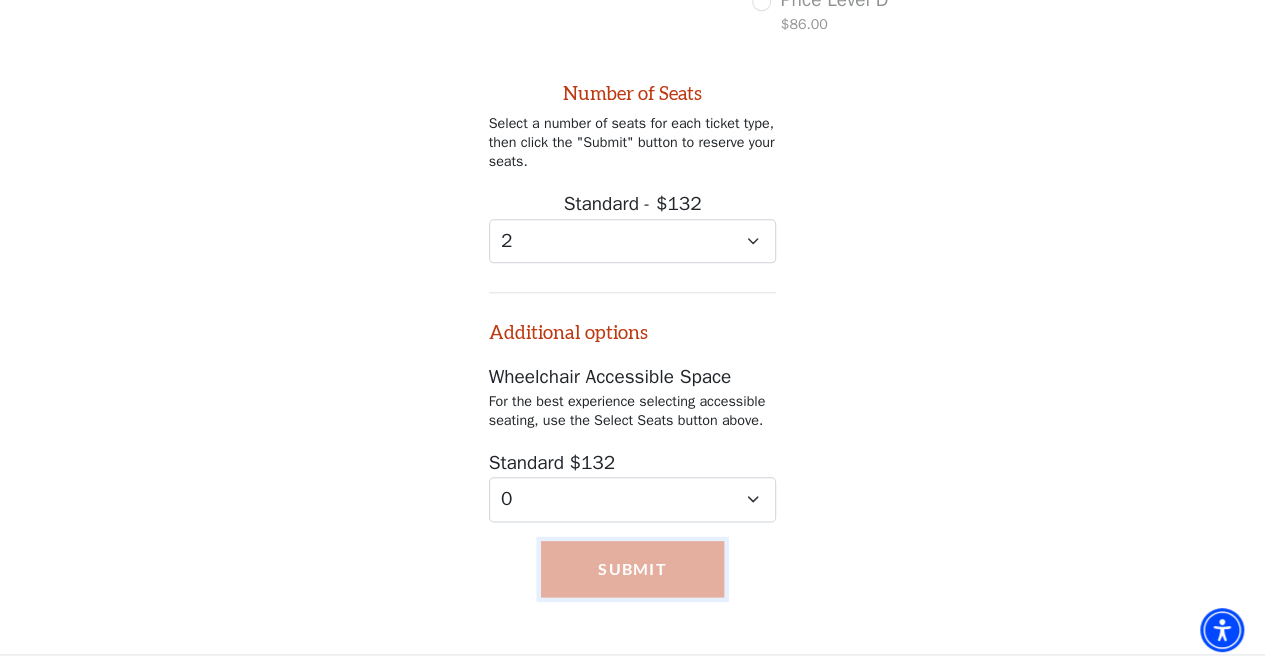 click on "Submit" at bounding box center (632, 569) 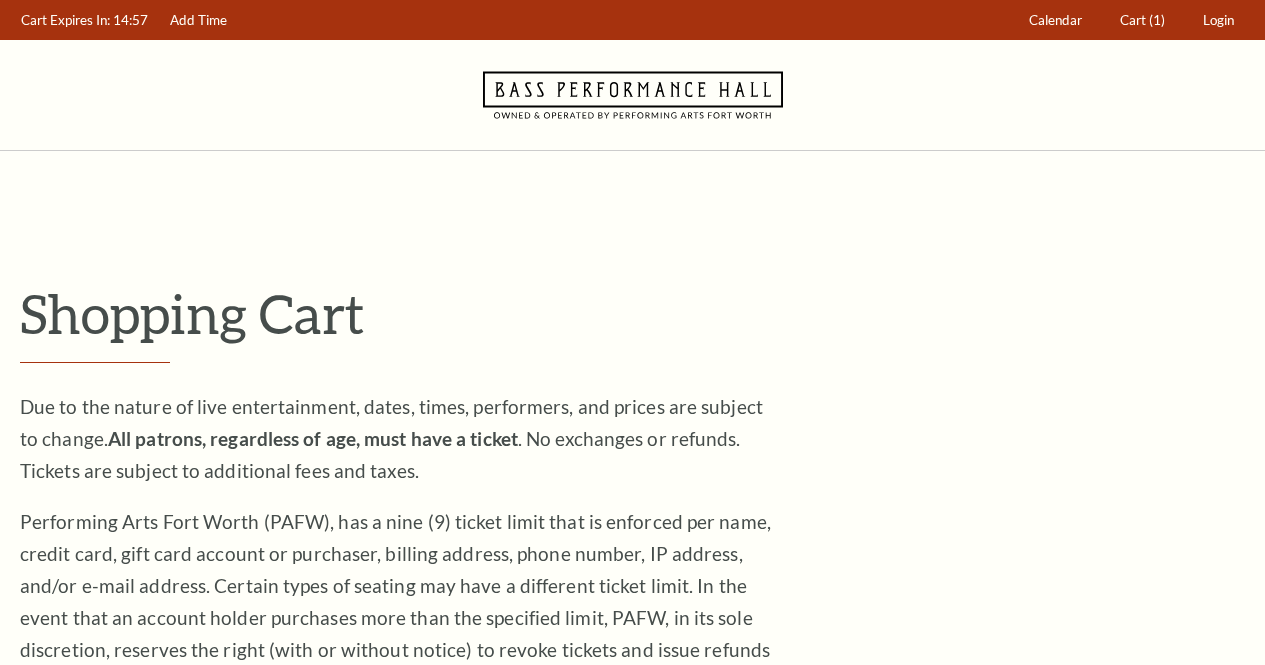 scroll, scrollTop: 0, scrollLeft: 0, axis: both 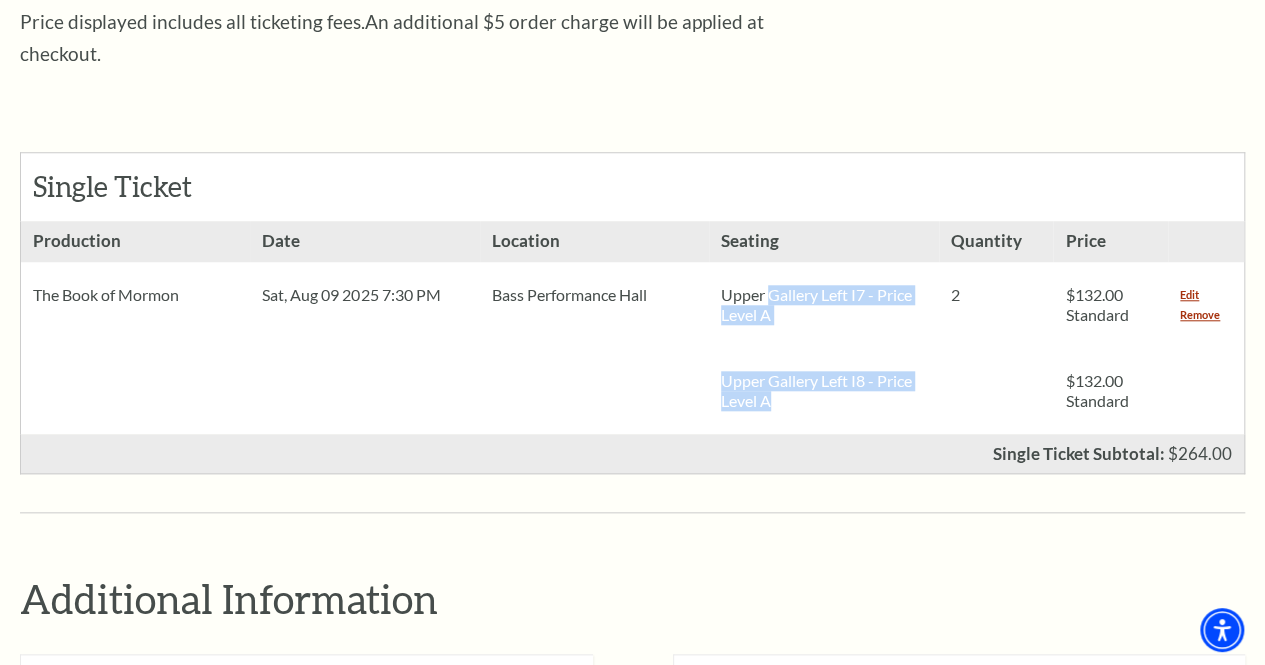 drag, startPoint x: 772, startPoint y: 263, endPoint x: 909, endPoint y: 363, distance: 169.61427 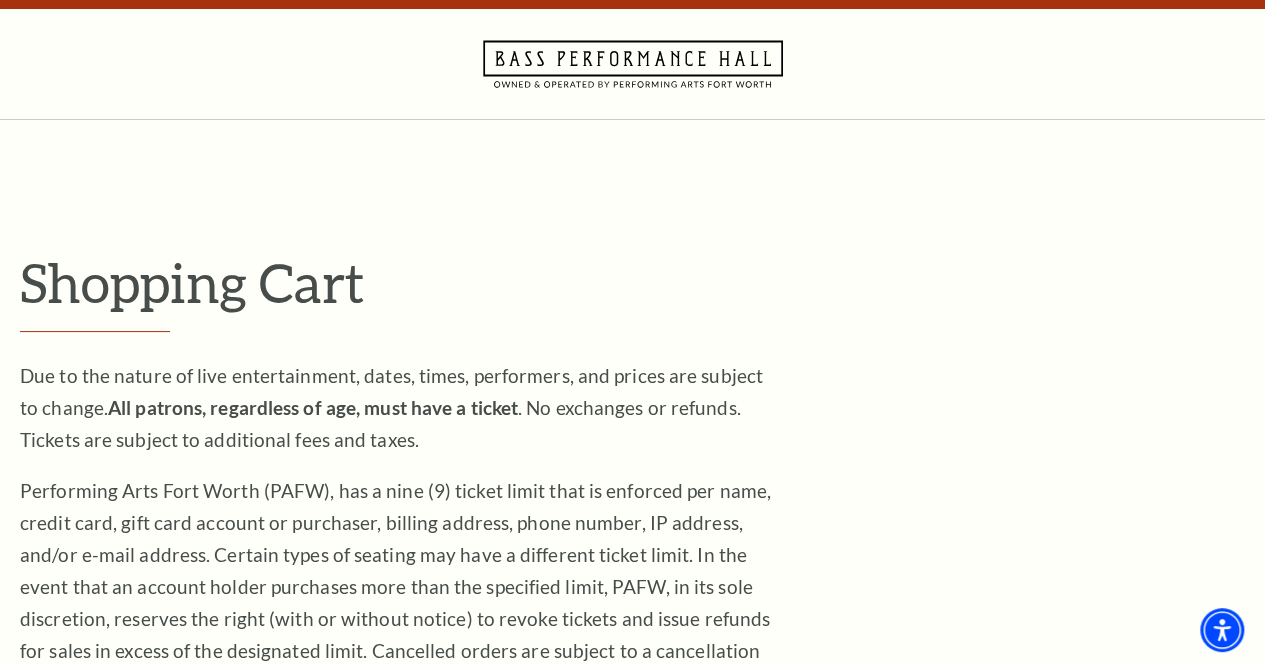 scroll, scrollTop: 0, scrollLeft: 0, axis: both 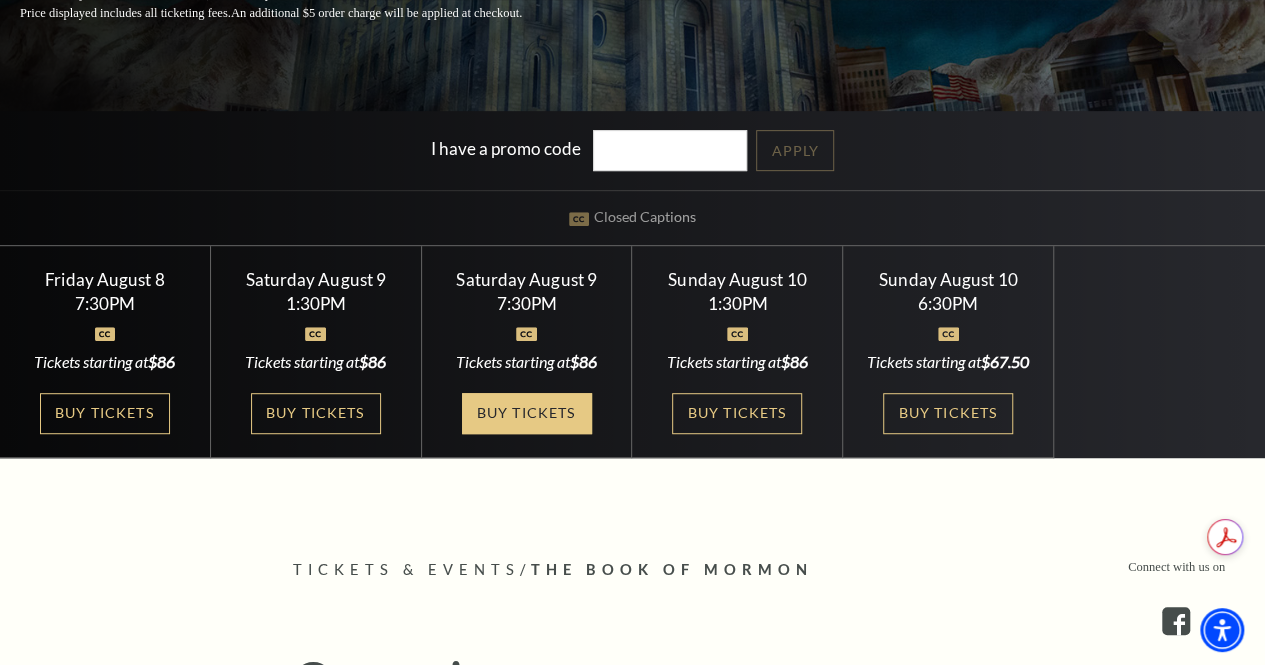 click on "Buy Tickets" at bounding box center (527, 413) 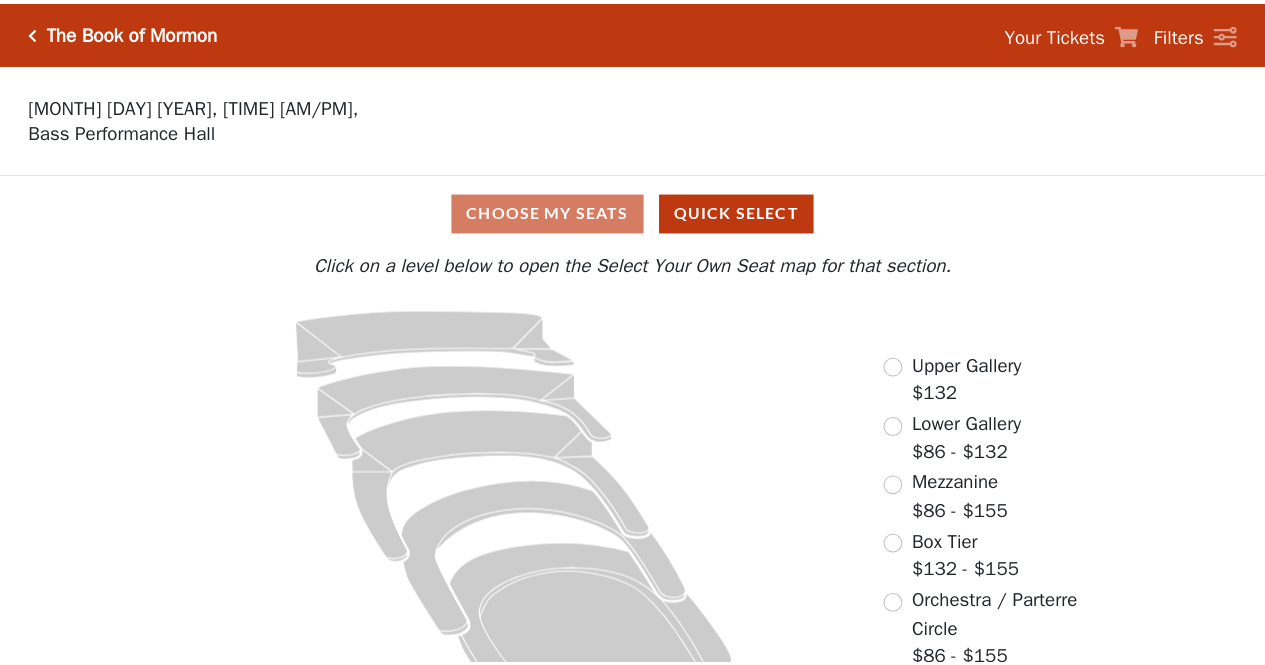 scroll, scrollTop: 0, scrollLeft: 0, axis: both 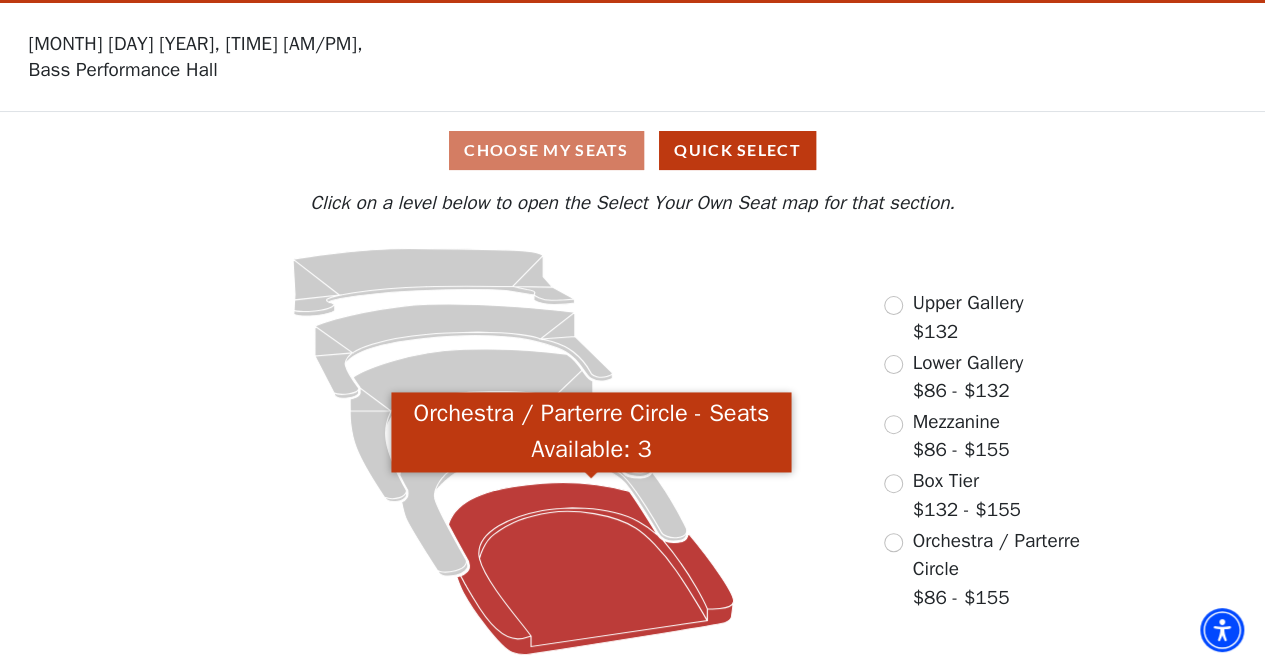 click 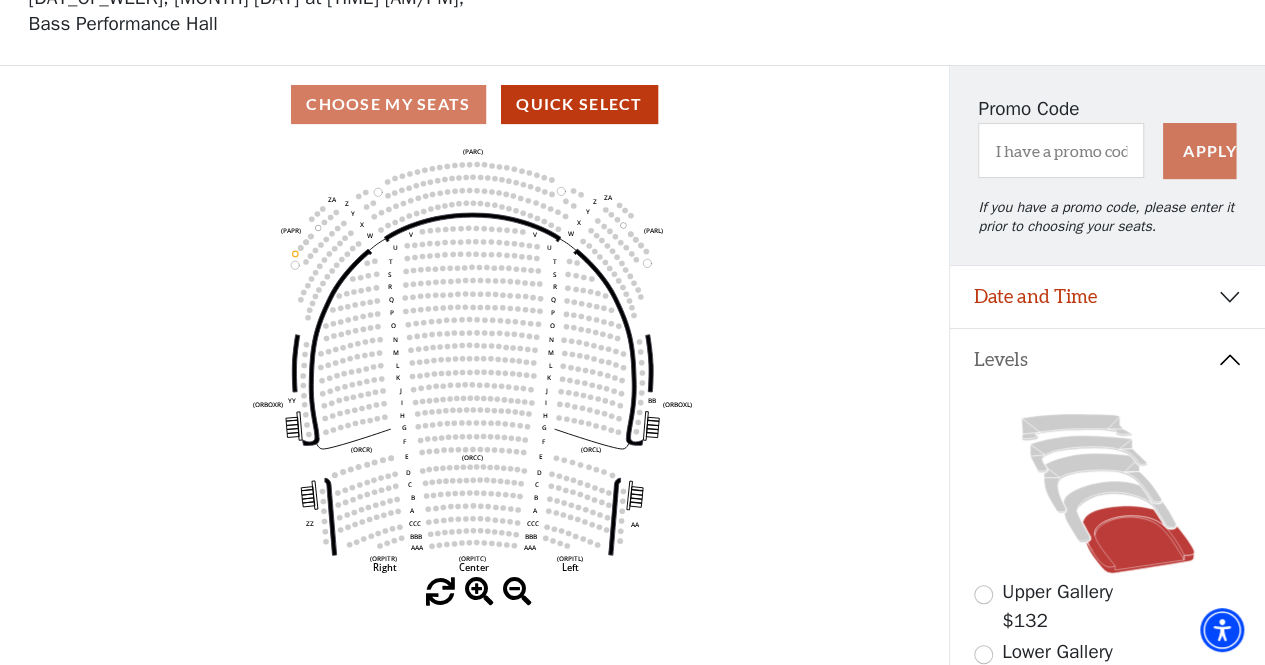 scroll, scrollTop: 200, scrollLeft: 0, axis: vertical 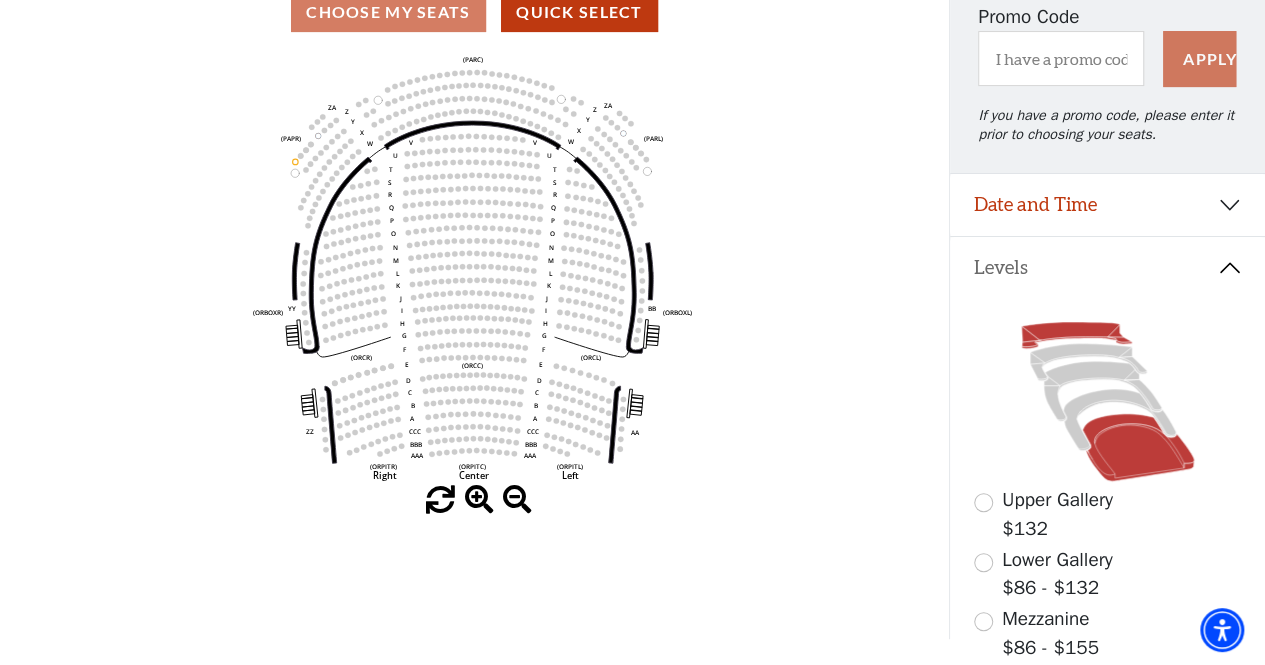 click 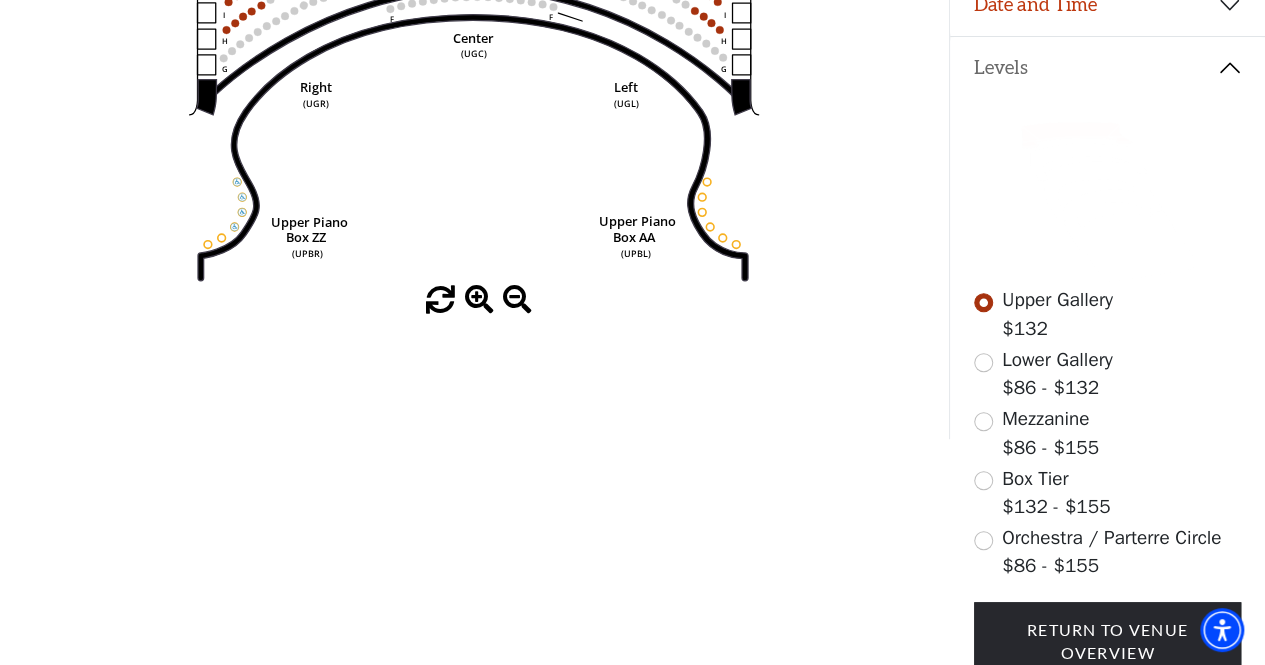 scroll, scrollTop: 100, scrollLeft: 0, axis: vertical 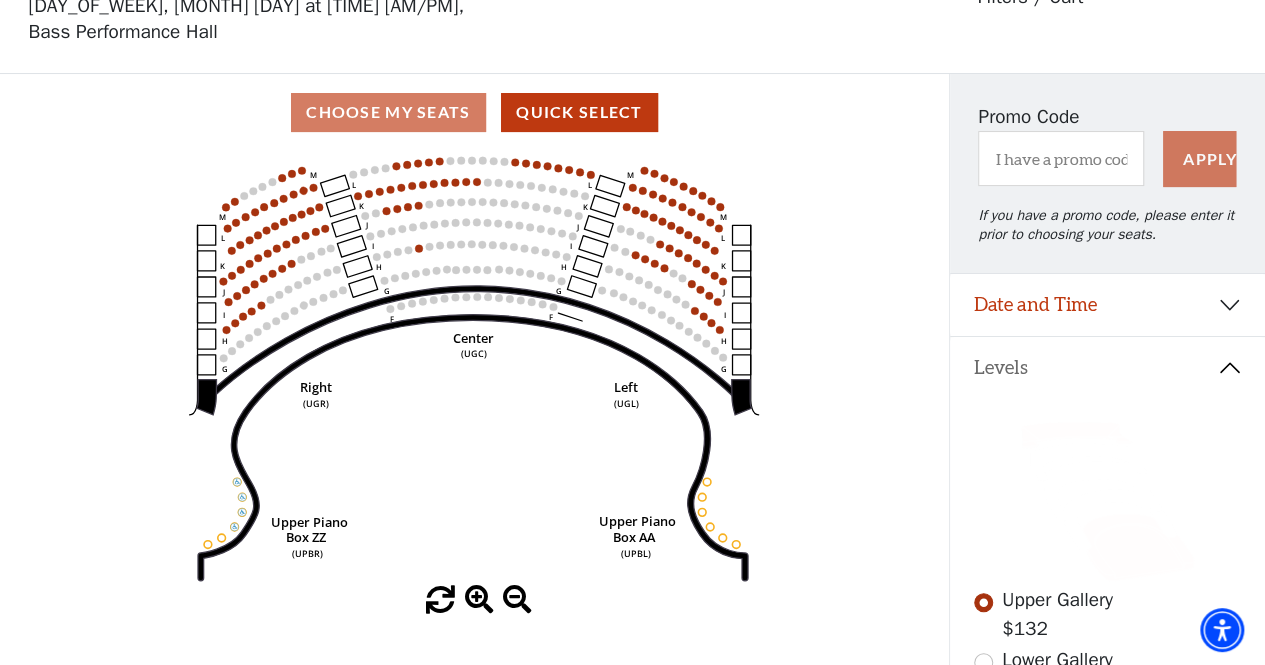 click 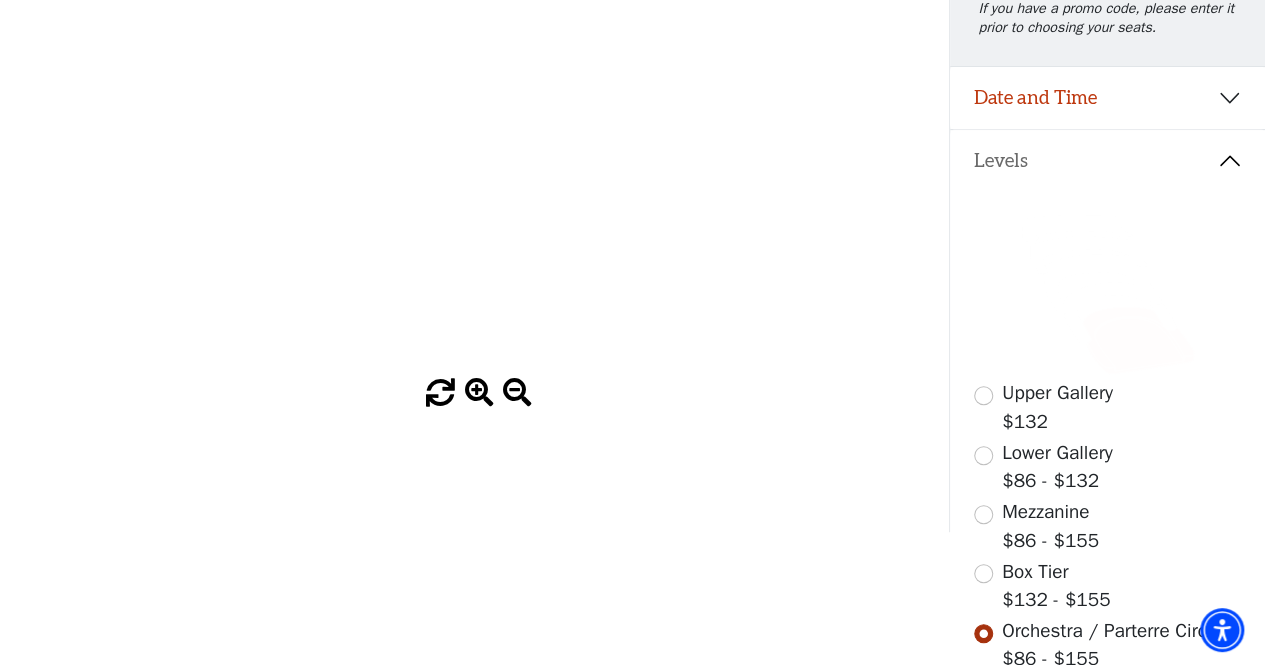 scroll, scrollTop: 400, scrollLeft: 0, axis: vertical 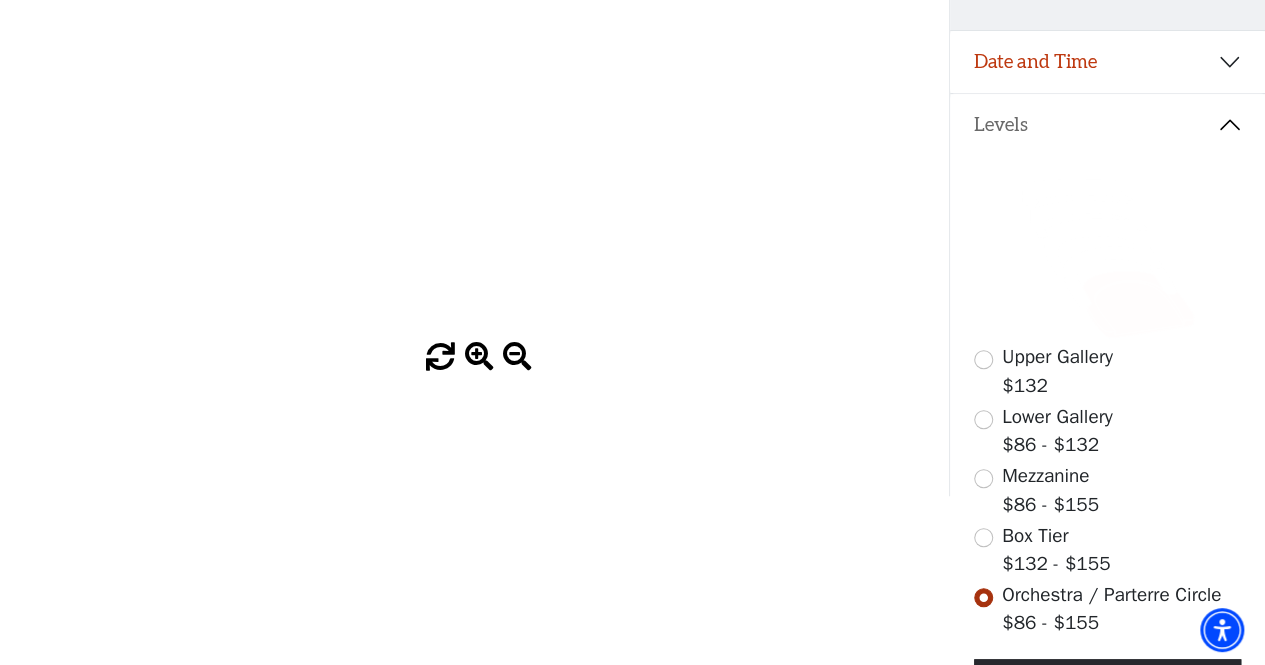 click at bounding box center [517, 357] 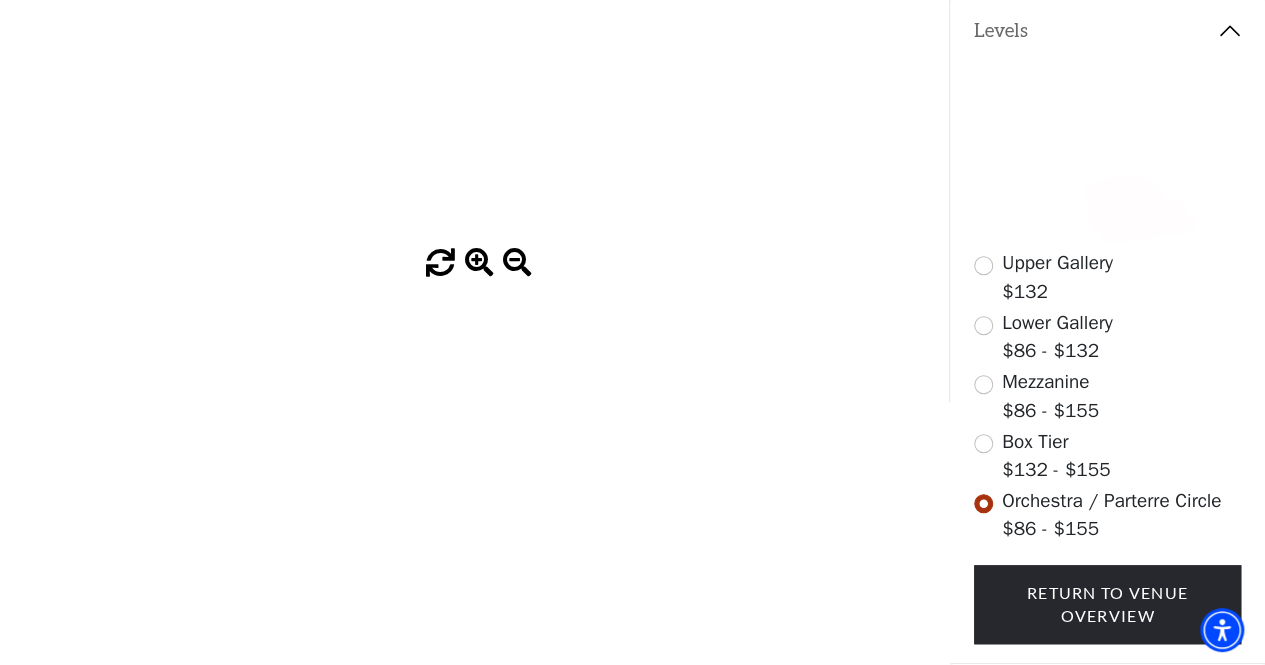 scroll, scrollTop: 612, scrollLeft: 0, axis: vertical 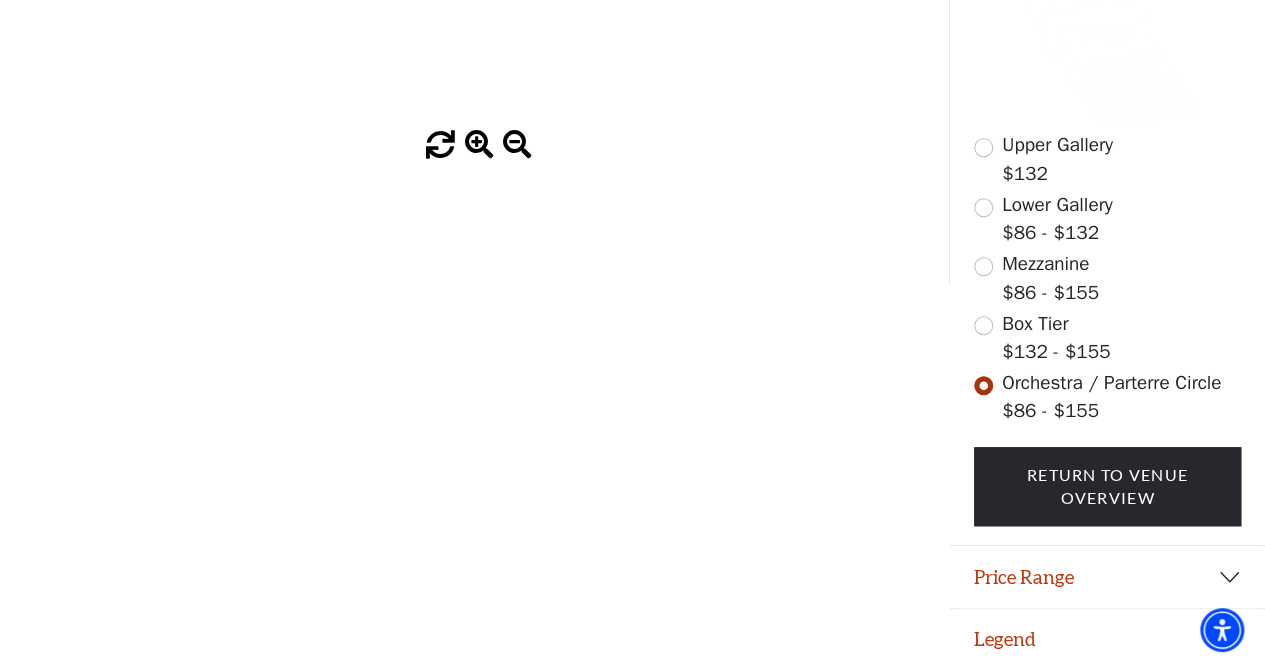 click at bounding box center (440, 145) 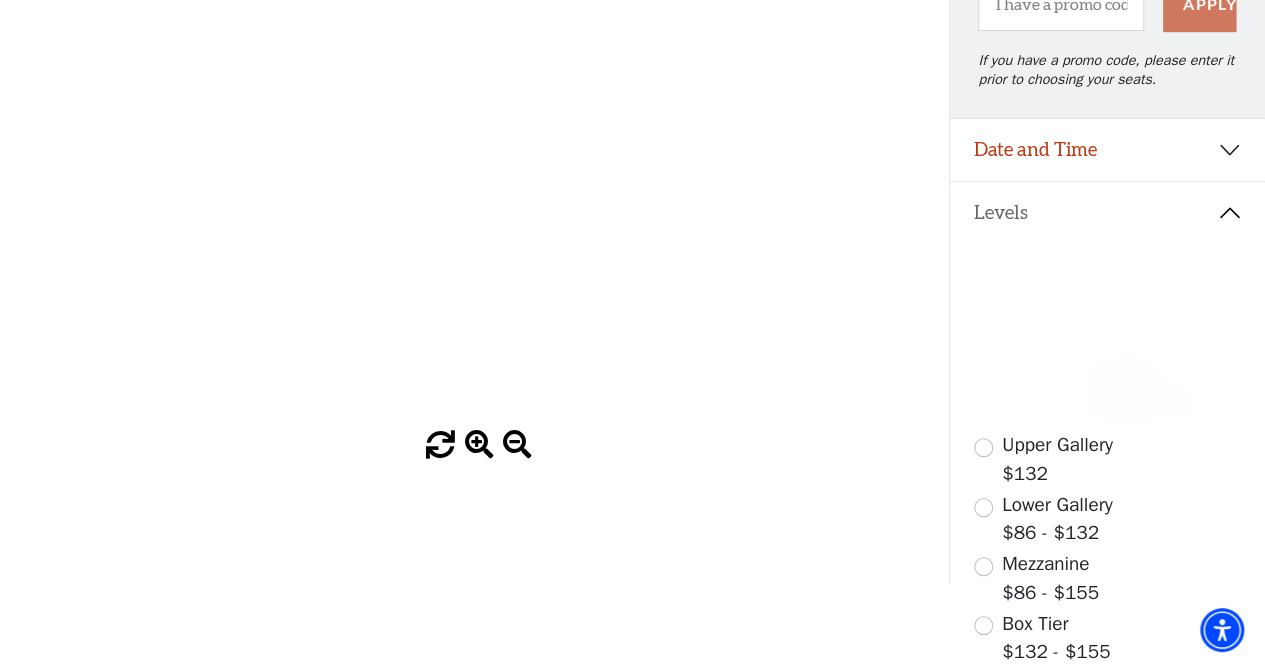 scroll, scrollTop: 0, scrollLeft: 0, axis: both 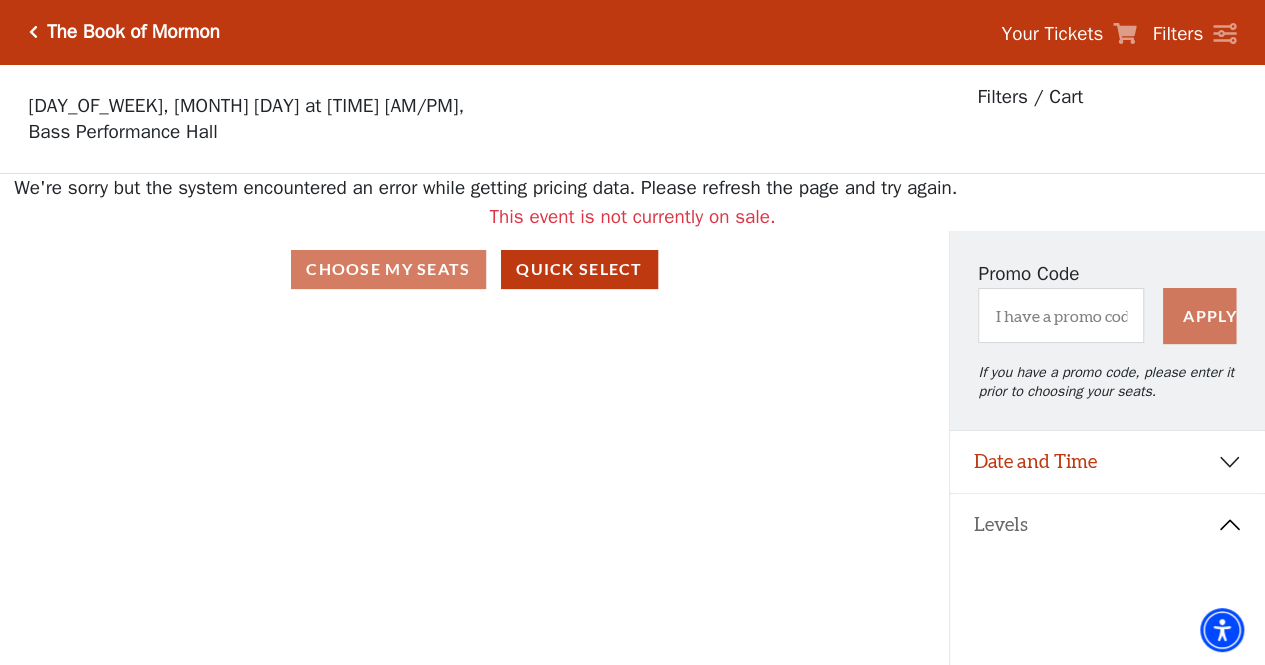 click on "The Book of Mormon" at bounding box center [129, 32] 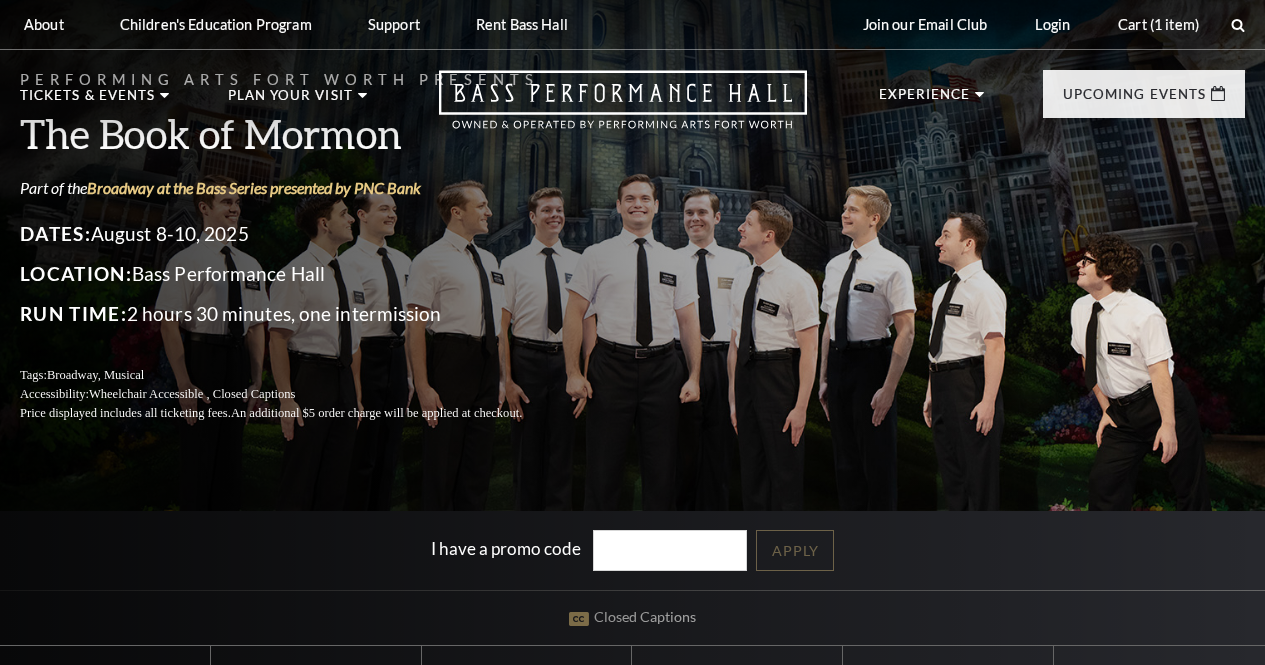 scroll, scrollTop: 0, scrollLeft: 0, axis: both 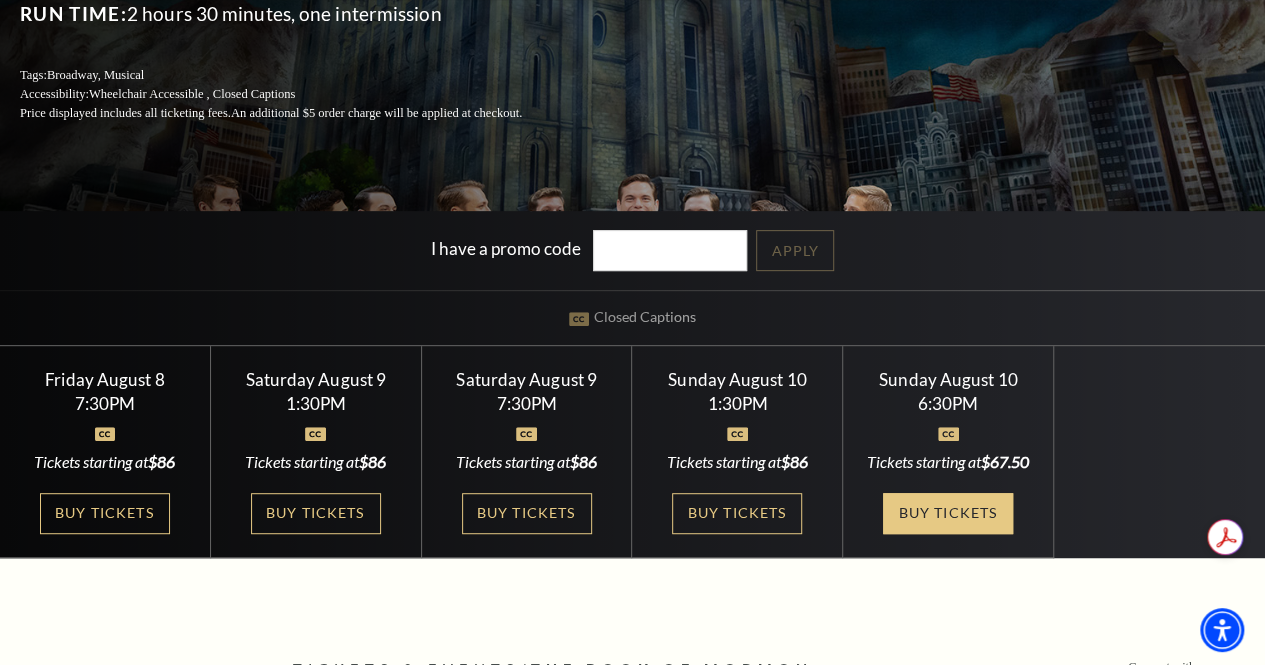 click on "Buy Tickets" at bounding box center [948, 513] 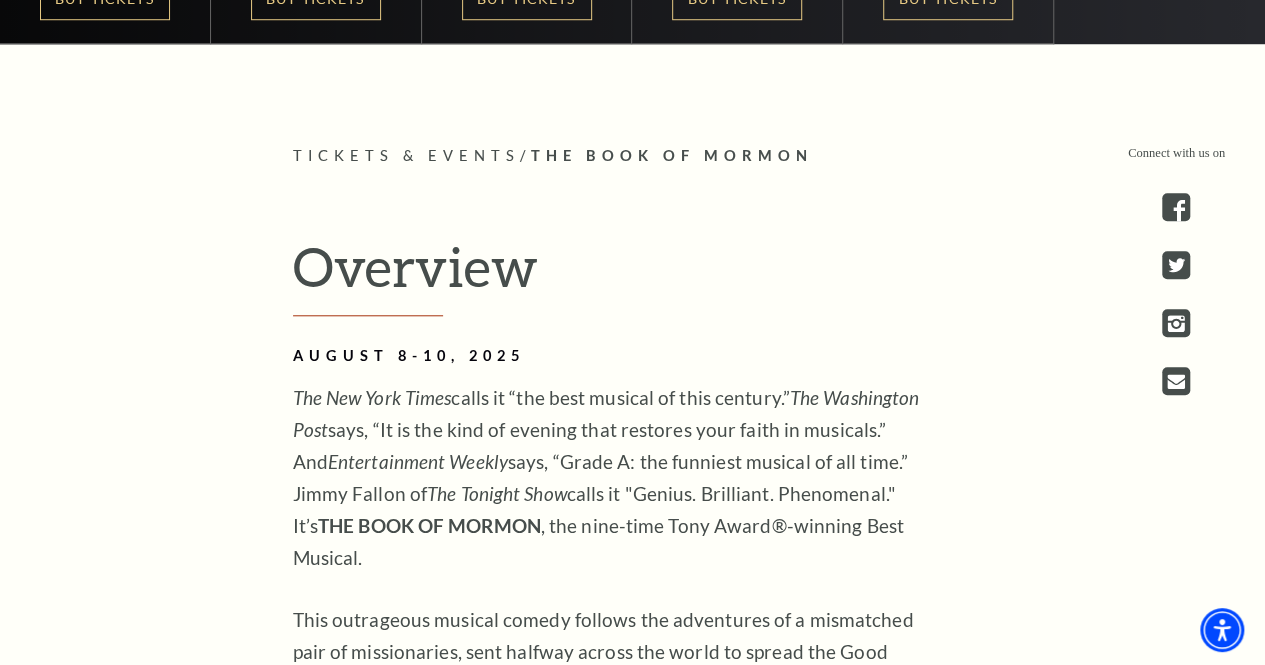 scroll, scrollTop: 900, scrollLeft: 0, axis: vertical 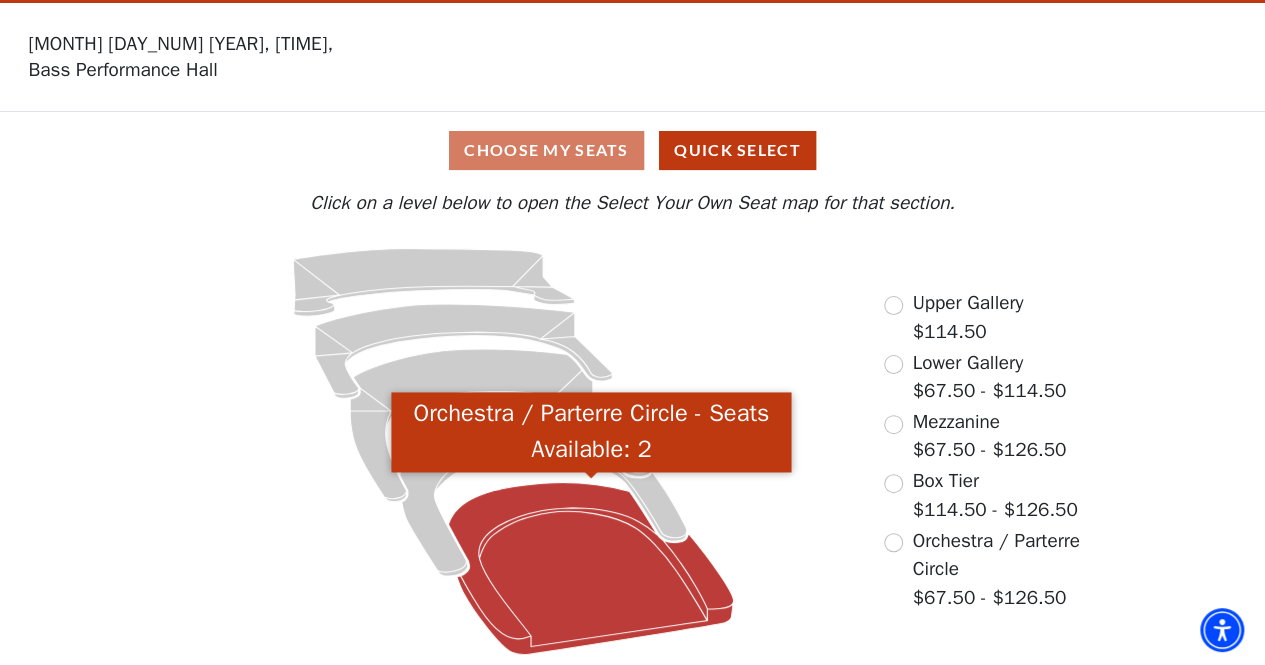 click 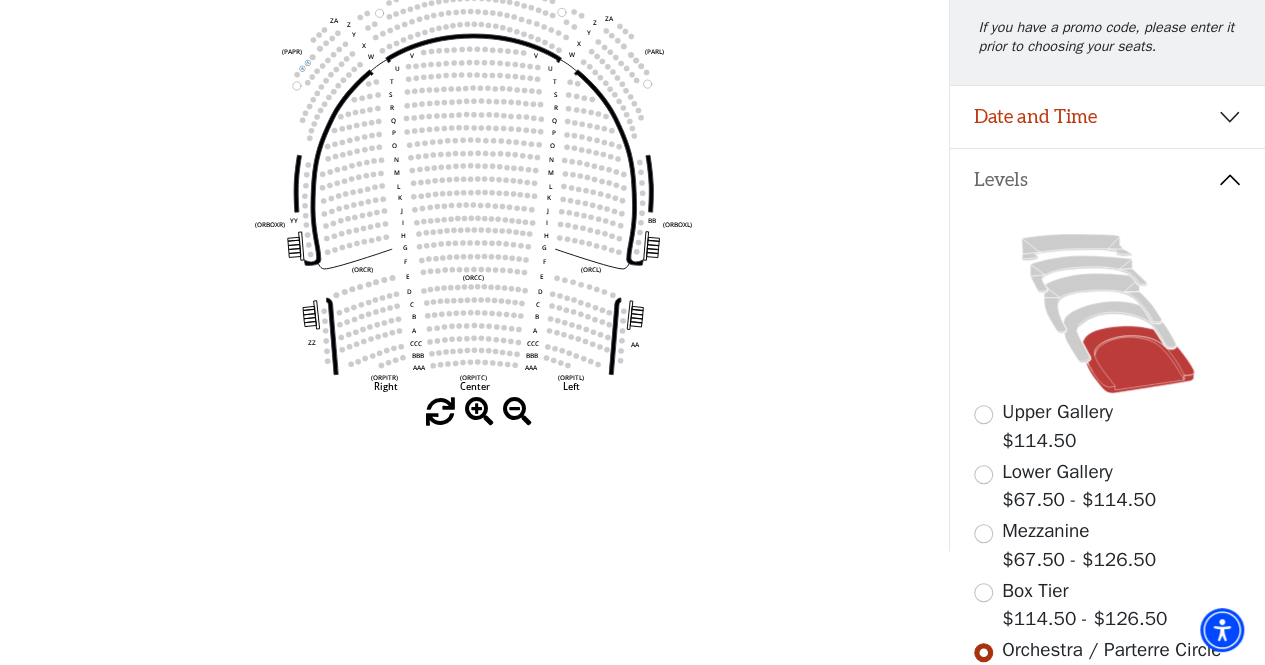 scroll, scrollTop: 292, scrollLeft: 0, axis: vertical 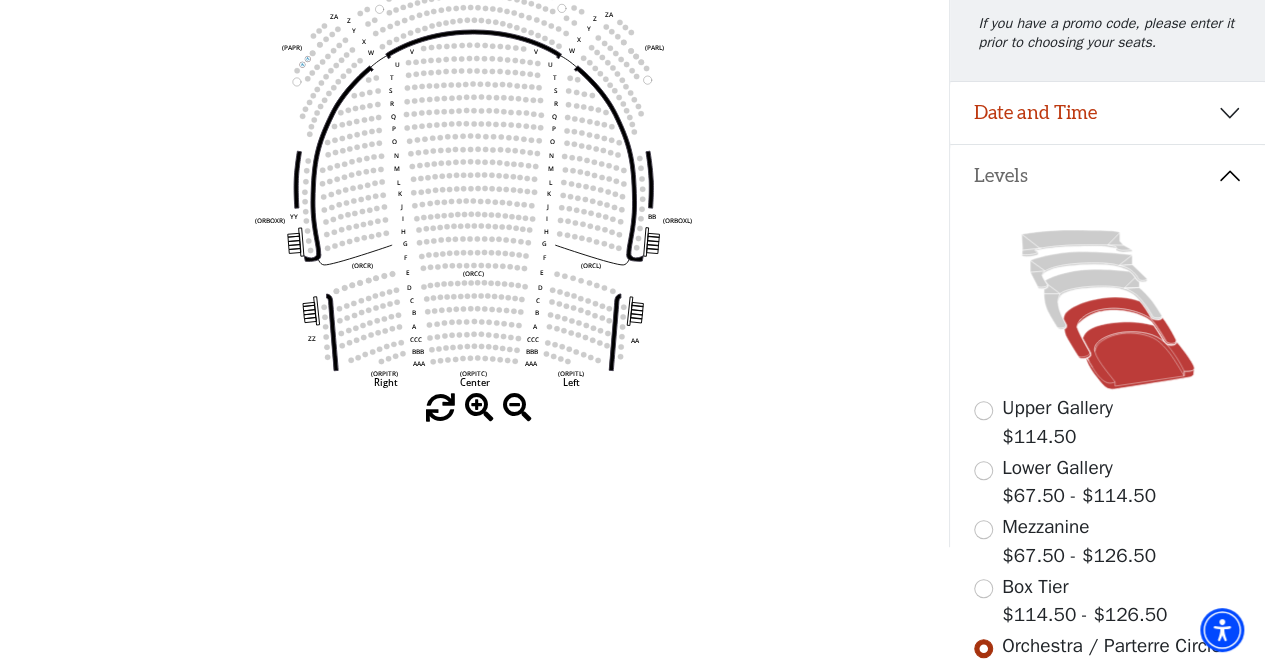 click 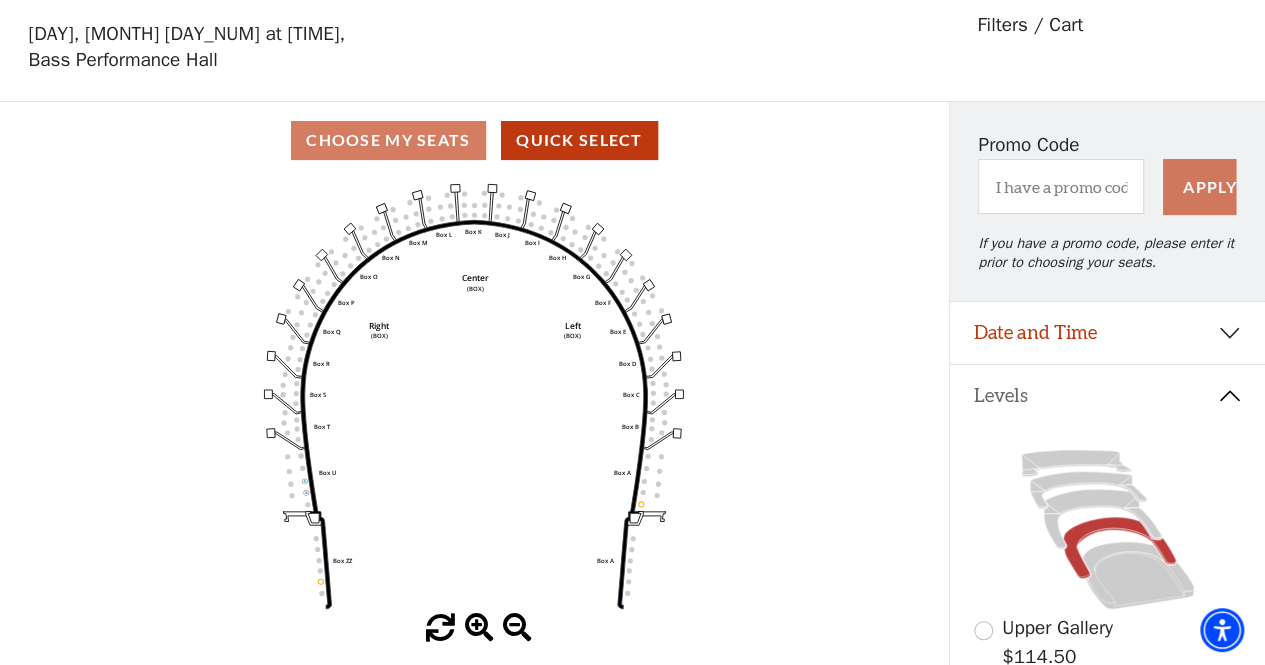 scroll, scrollTop: 92, scrollLeft: 0, axis: vertical 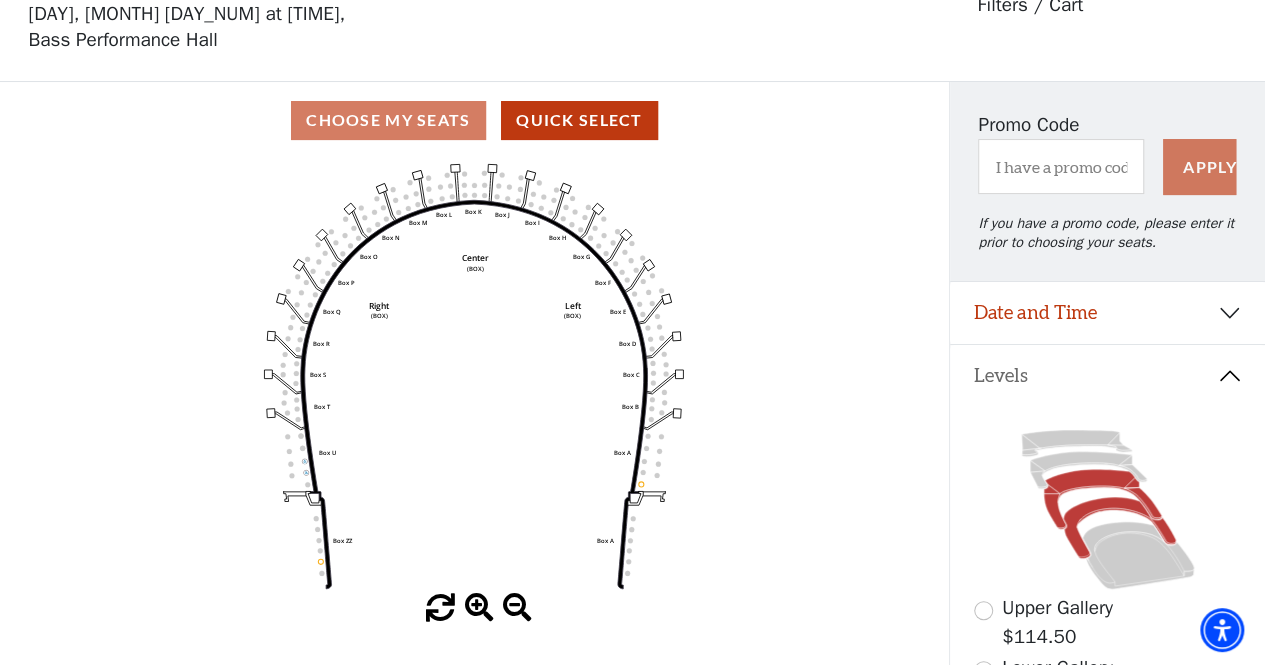 click 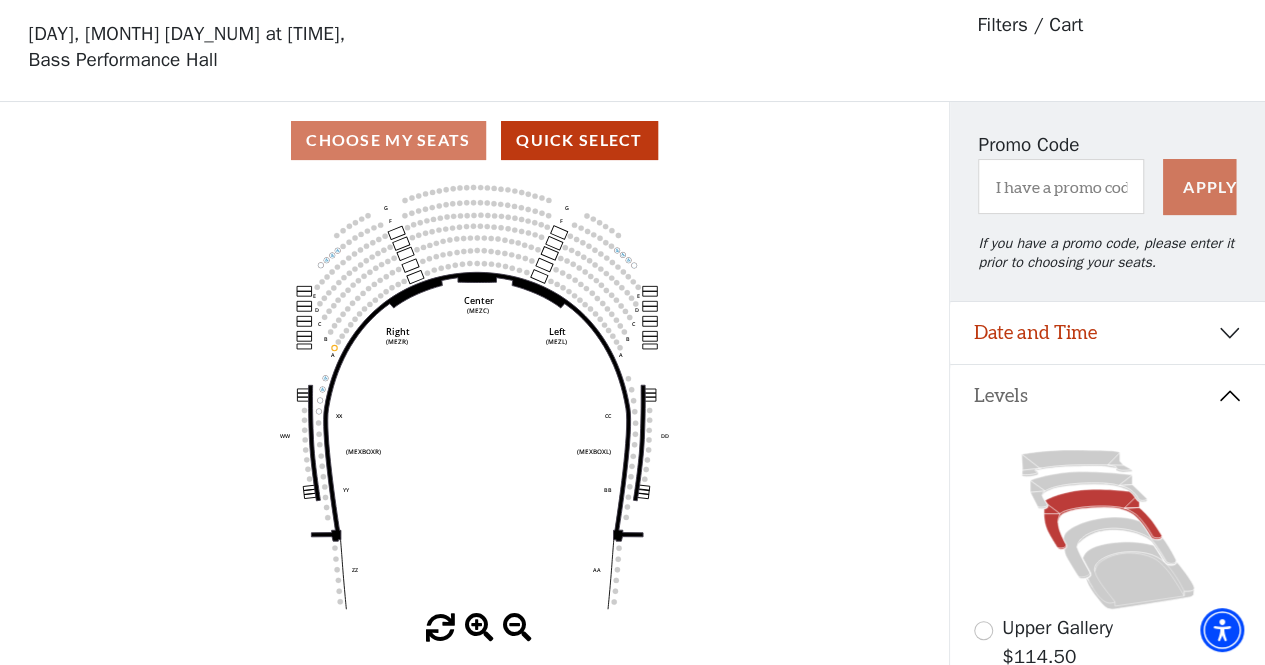 scroll, scrollTop: 92, scrollLeft: 0, axis: vertical 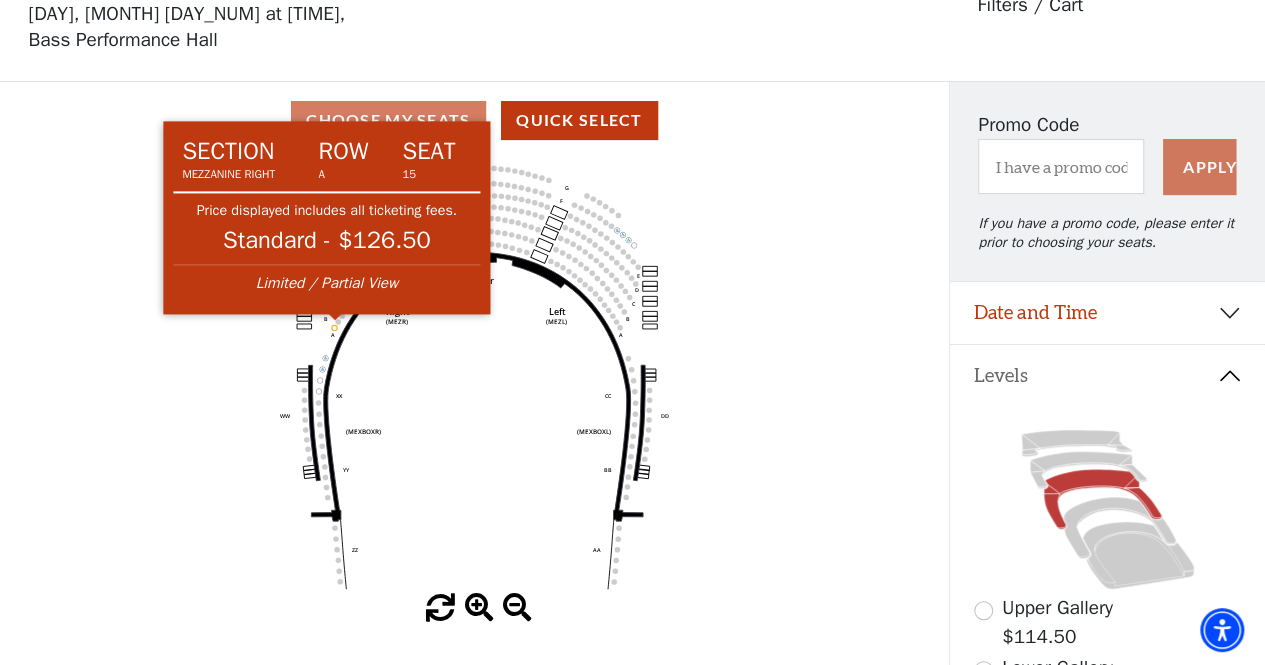 click 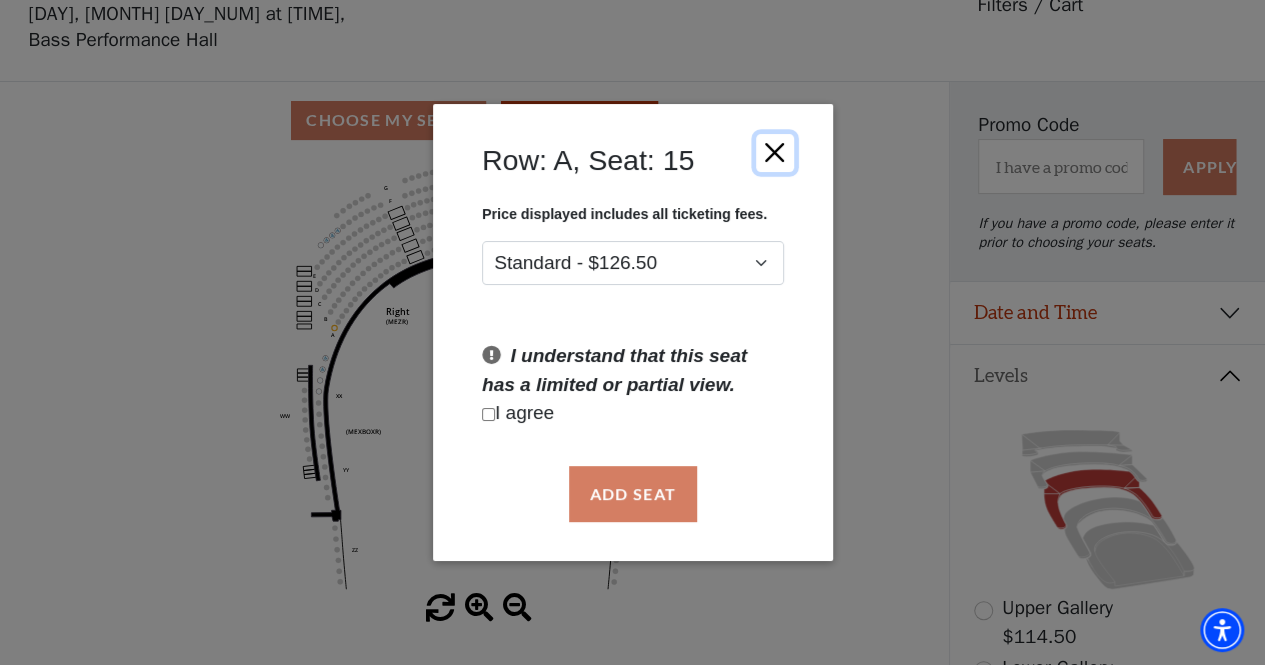 click at bounding box center [774, 152] 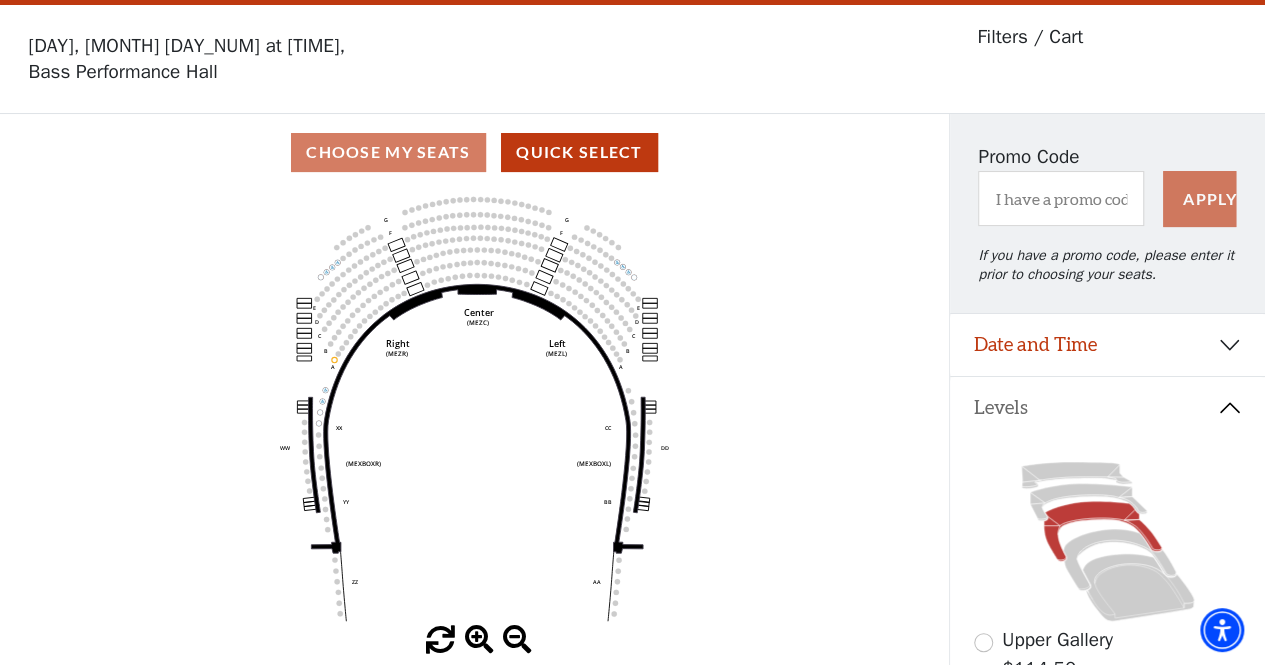 scroll, scrollTop: 0, scrollLeft: 0, axis: both 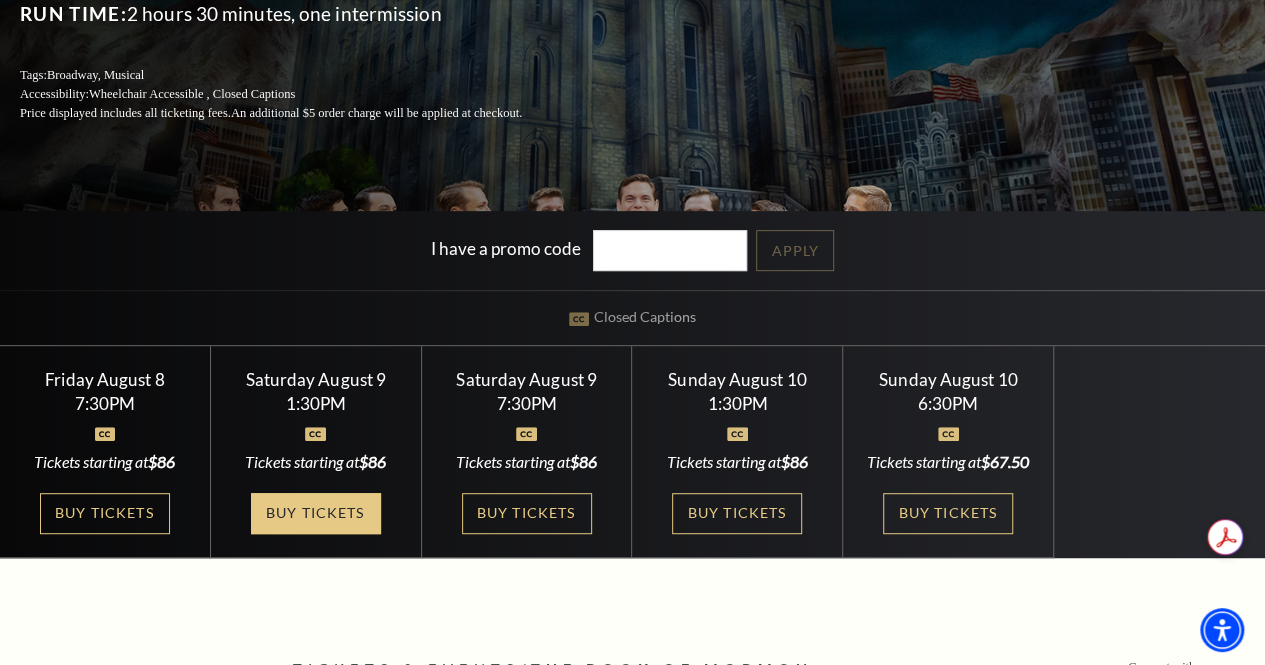 click on "Buy Tickets" at bounding box center [316, 513] 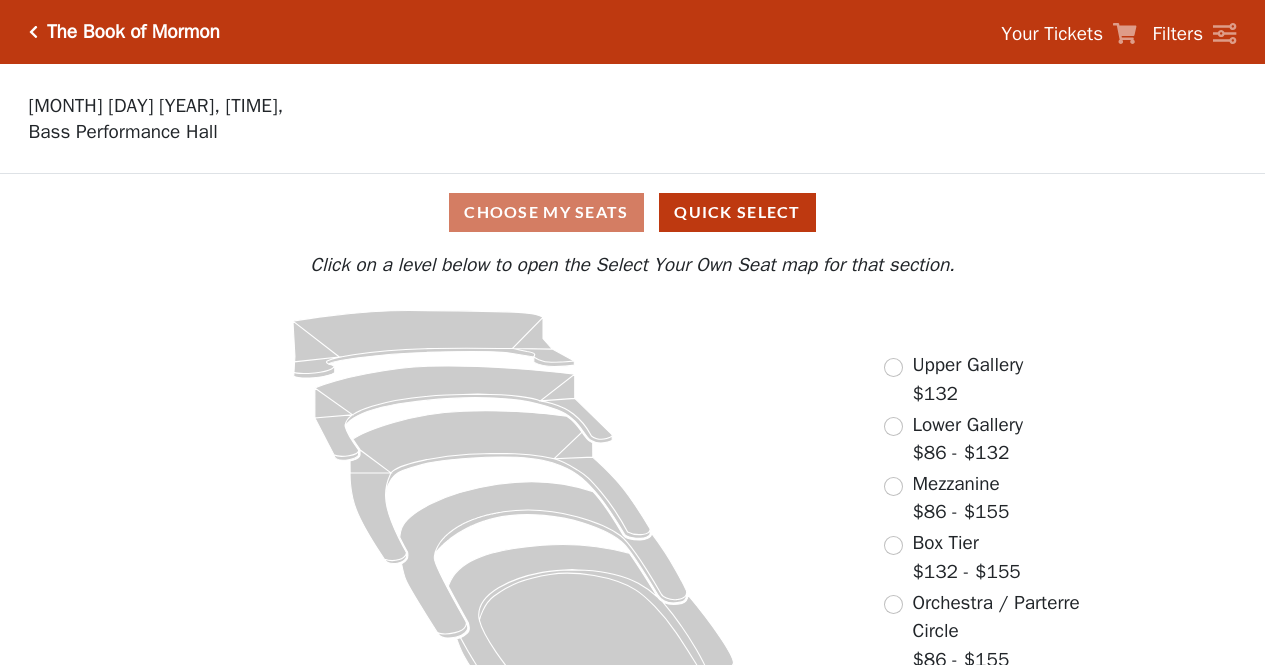 scroll, scrollTop: 0, scrollLeft: 0, axis: both 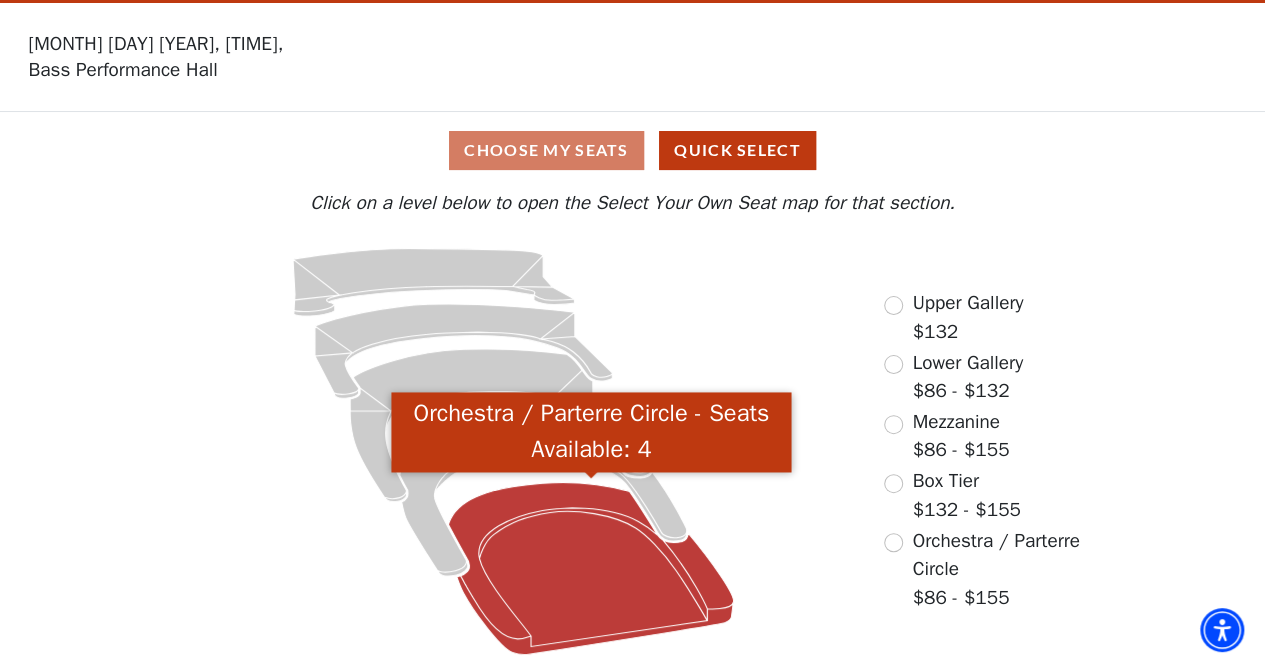 click 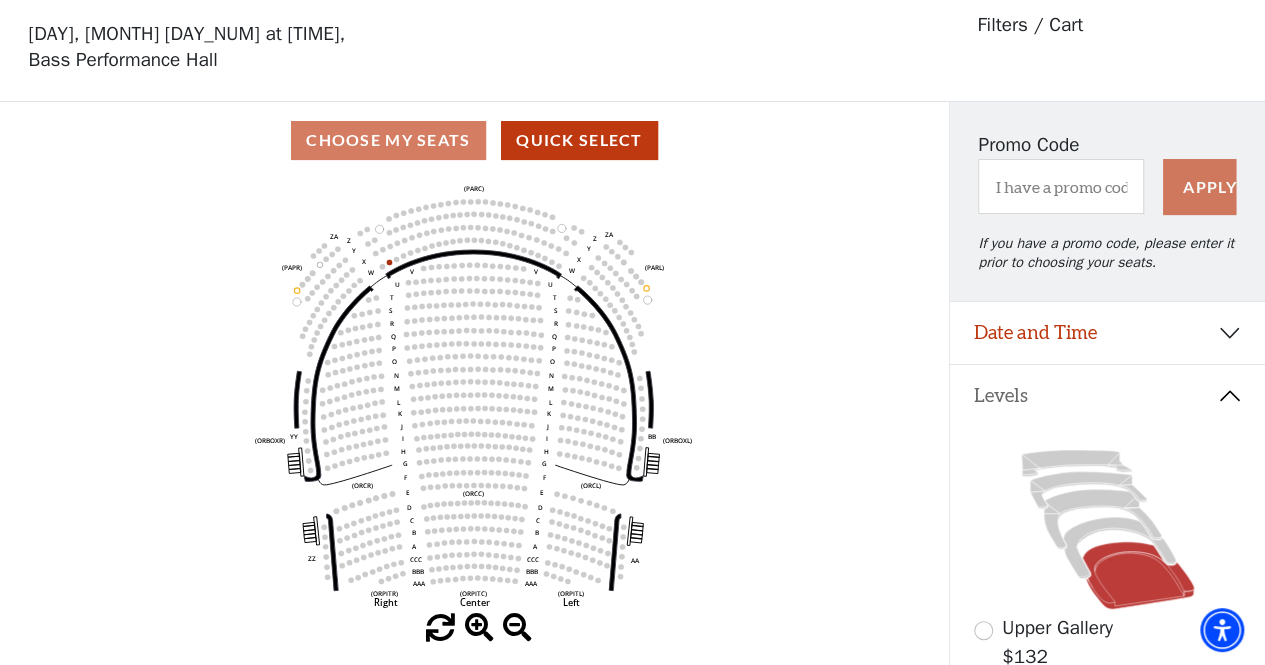scroll, scrollTop: 92, scrollLeft: 0, axis: vertical 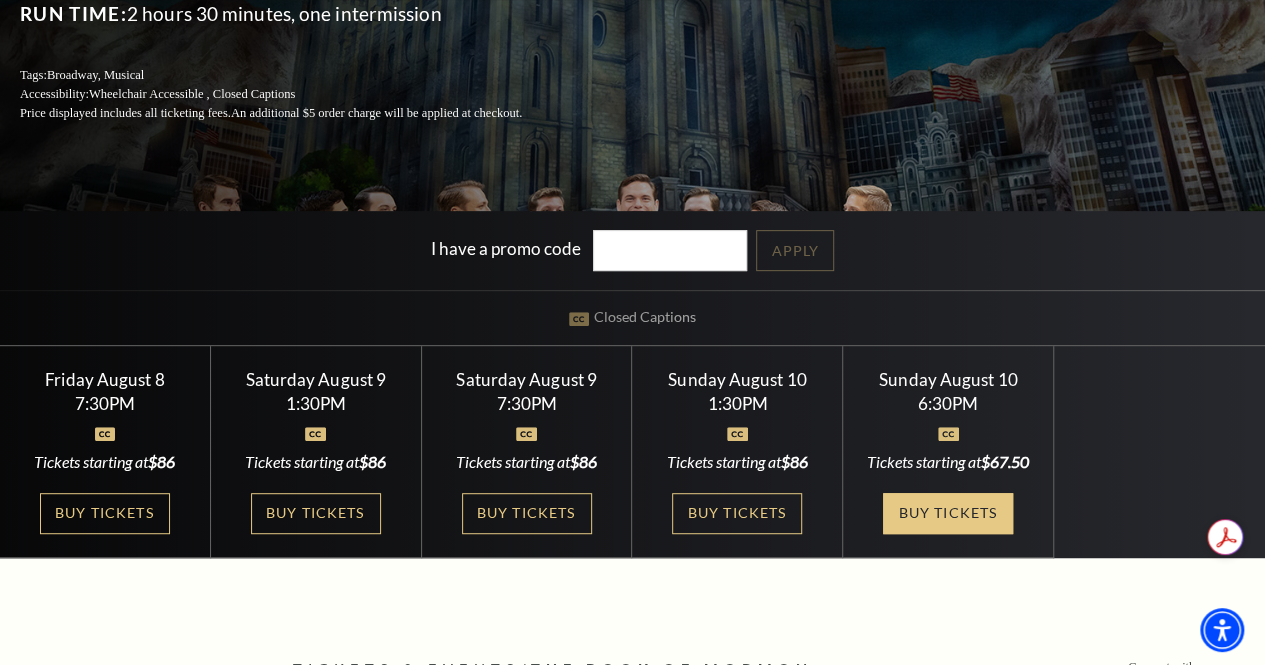 click on "Buy Tickets" at bounding box center [948, 513] 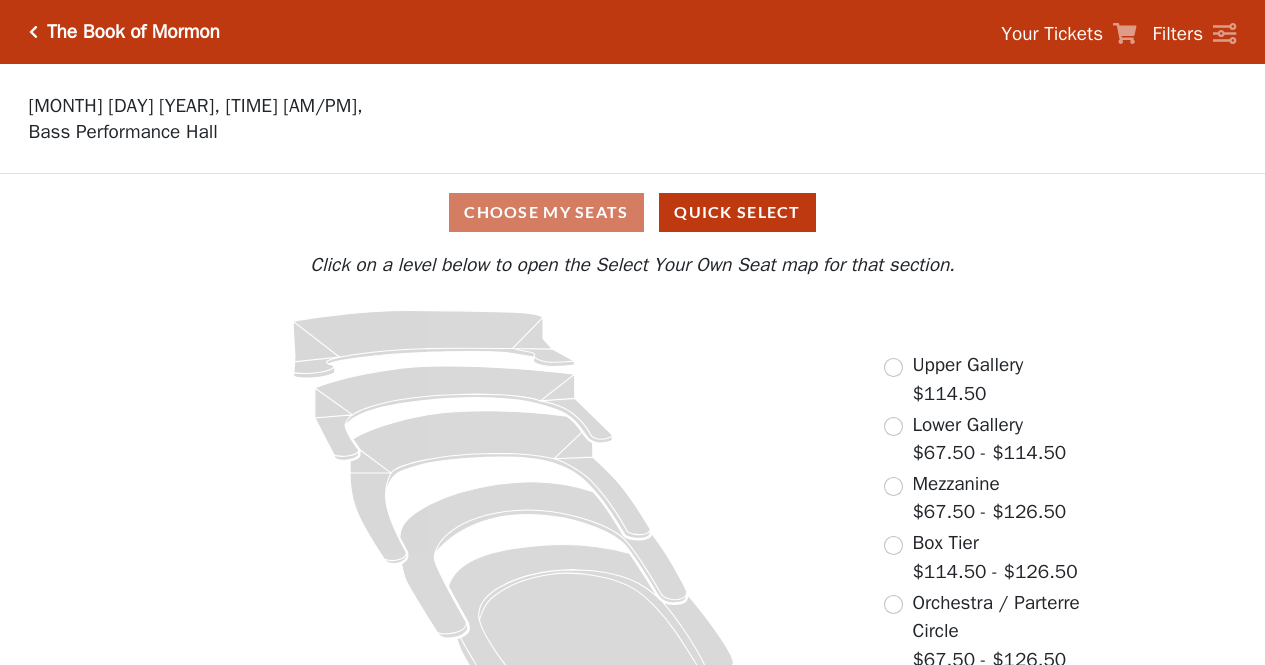 scroll, scrollTop: 0, scrollLeft: 0, axis: both 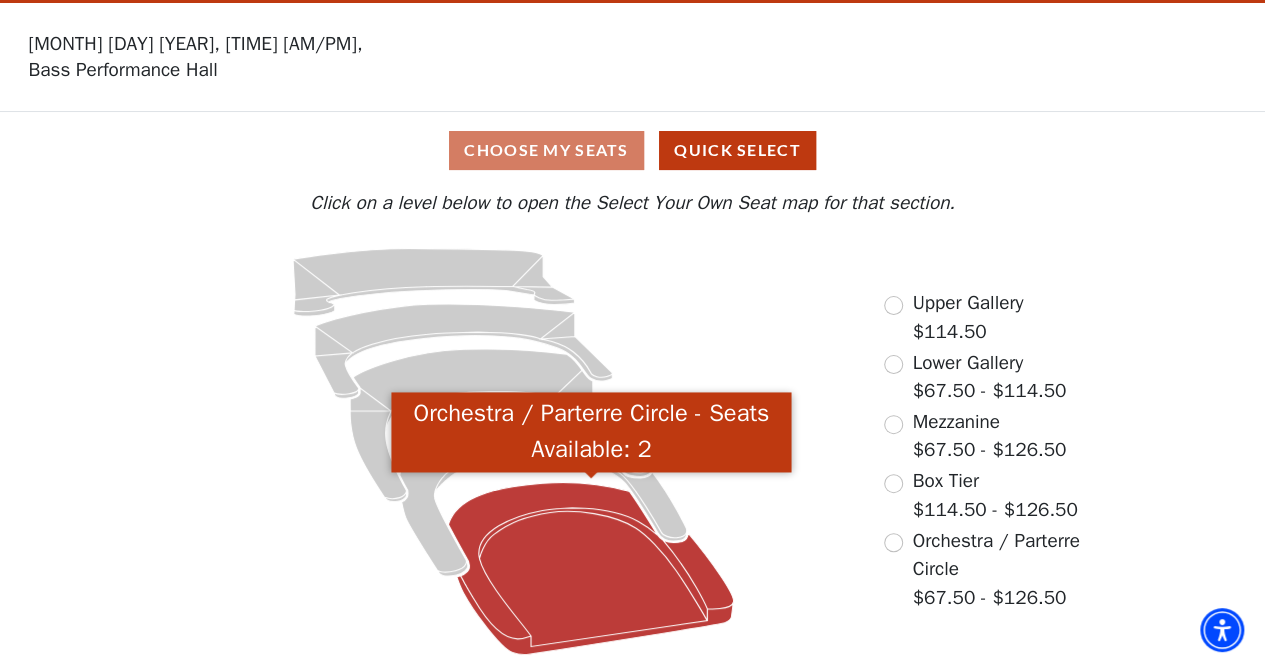 click 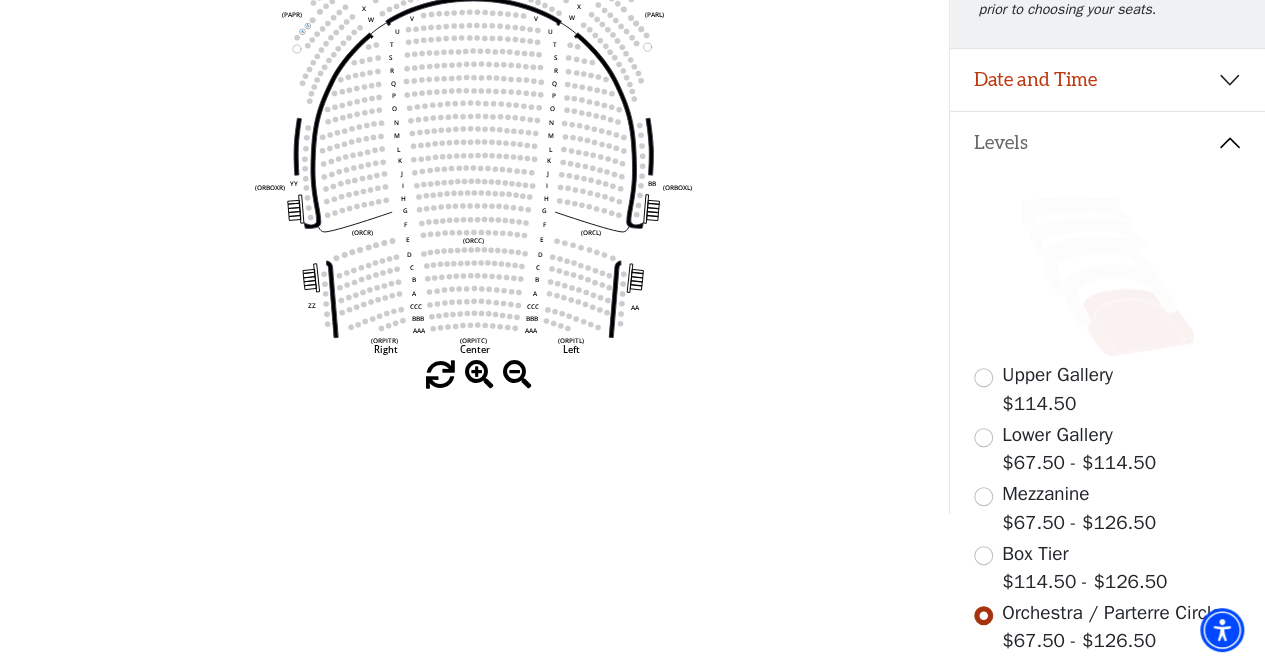 scroll, scrollTop: 55, scrollLeft: 0, axis: vertical 